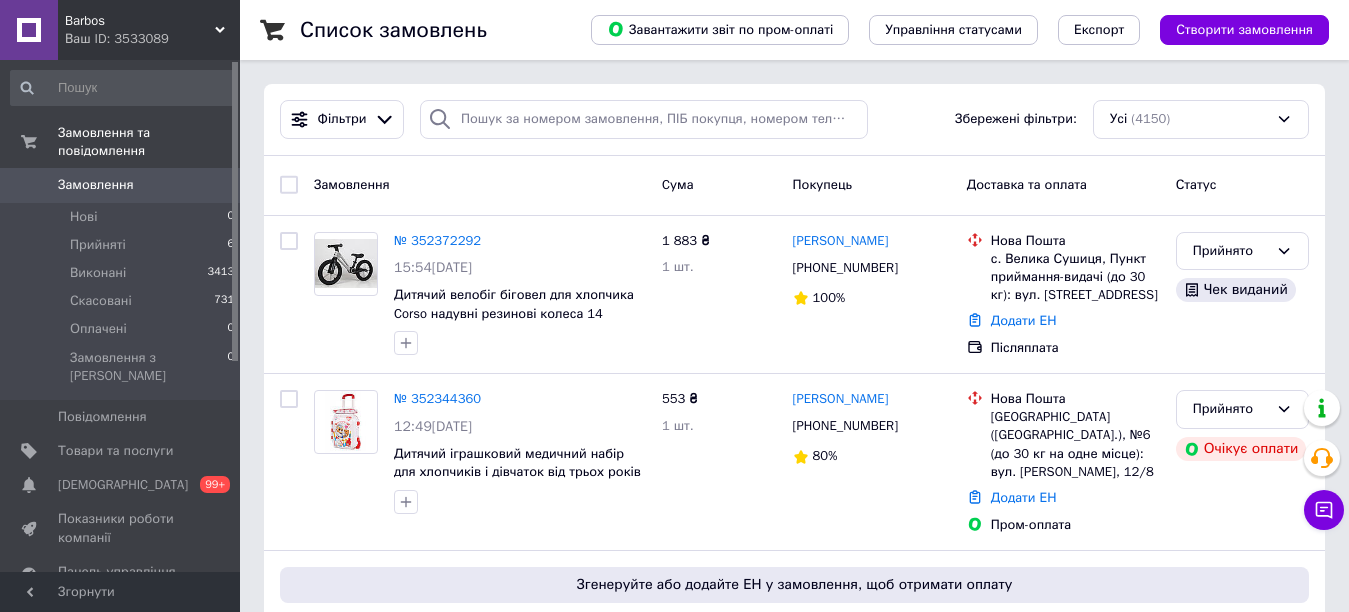 scroll, scrollTop: 0, scrollLeft: 0, axis: both 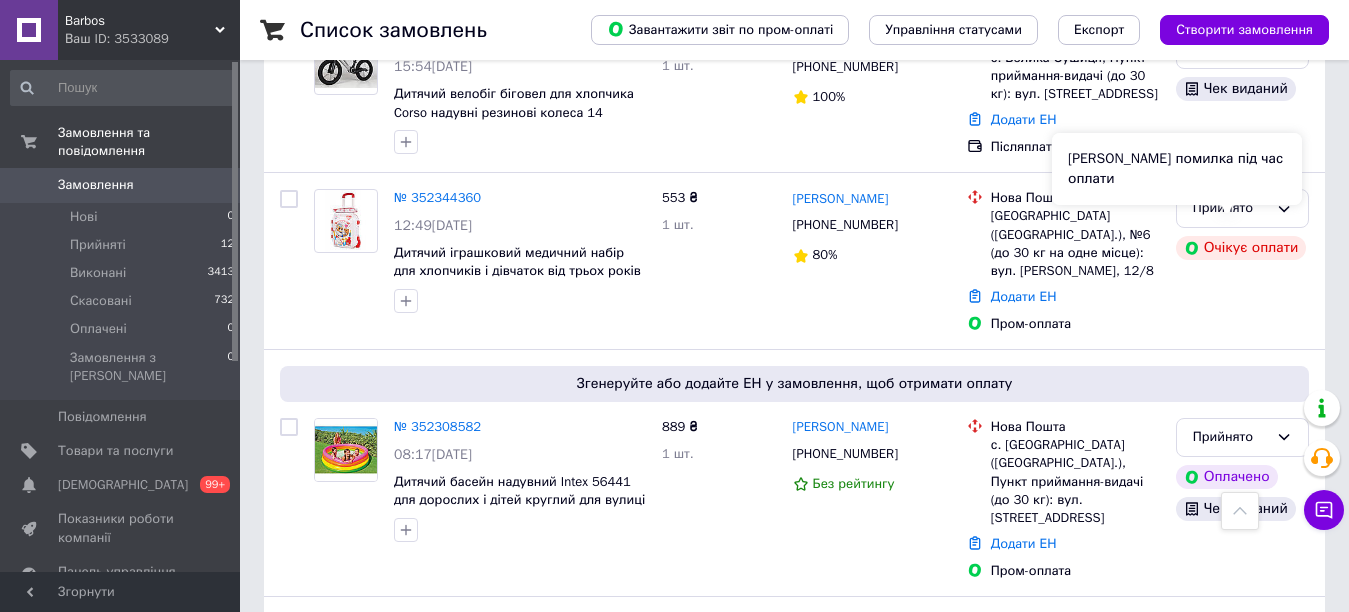 click on "Сталася помилка під час оплати" at bounding box center [1177, 169] 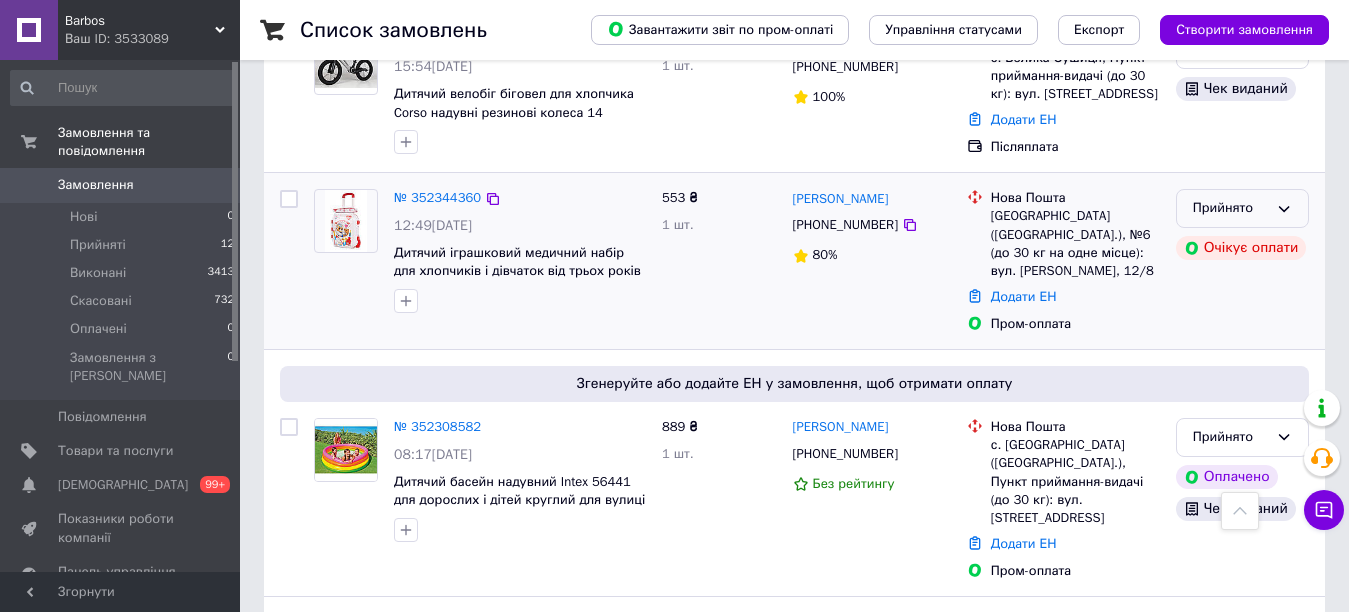 click on "Прийнято" at bounding box center (1242, 208) 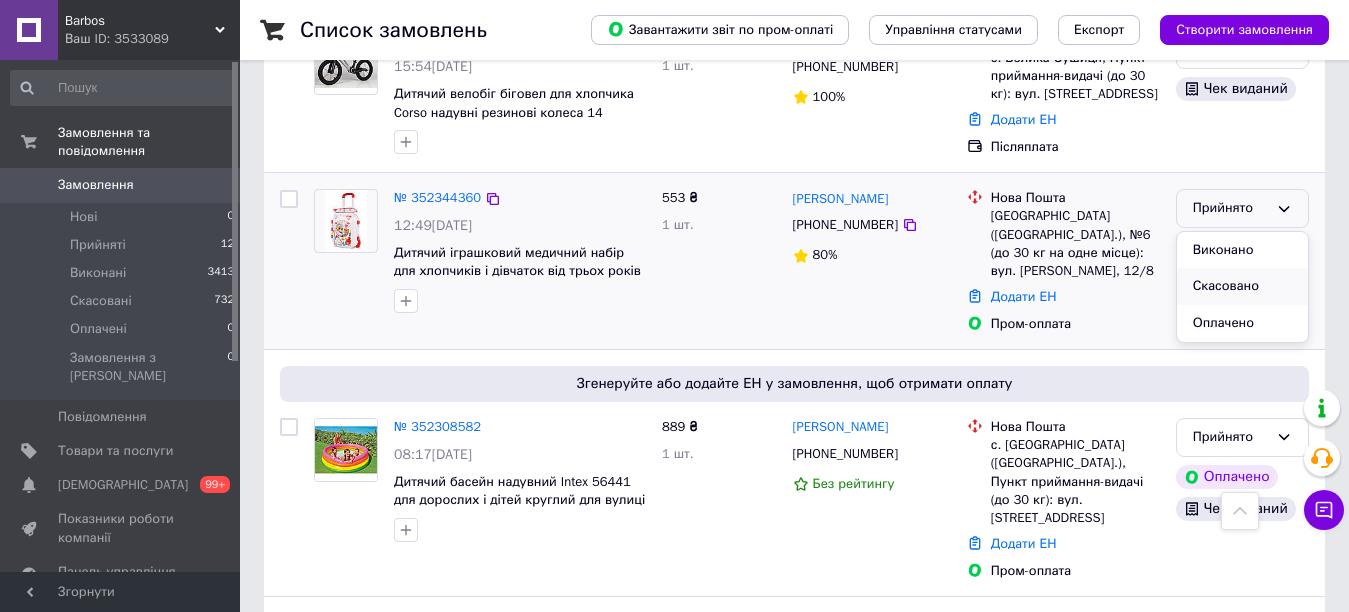 click on "Скасовано" at bounding box center [1242, 286] 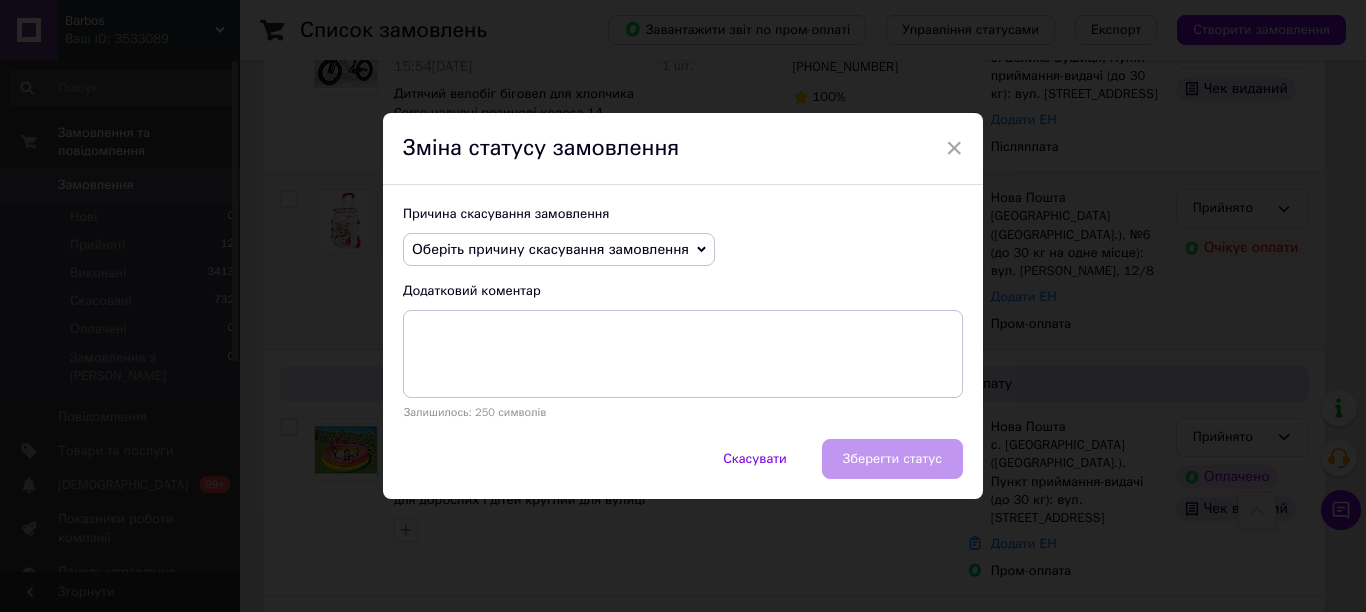 click 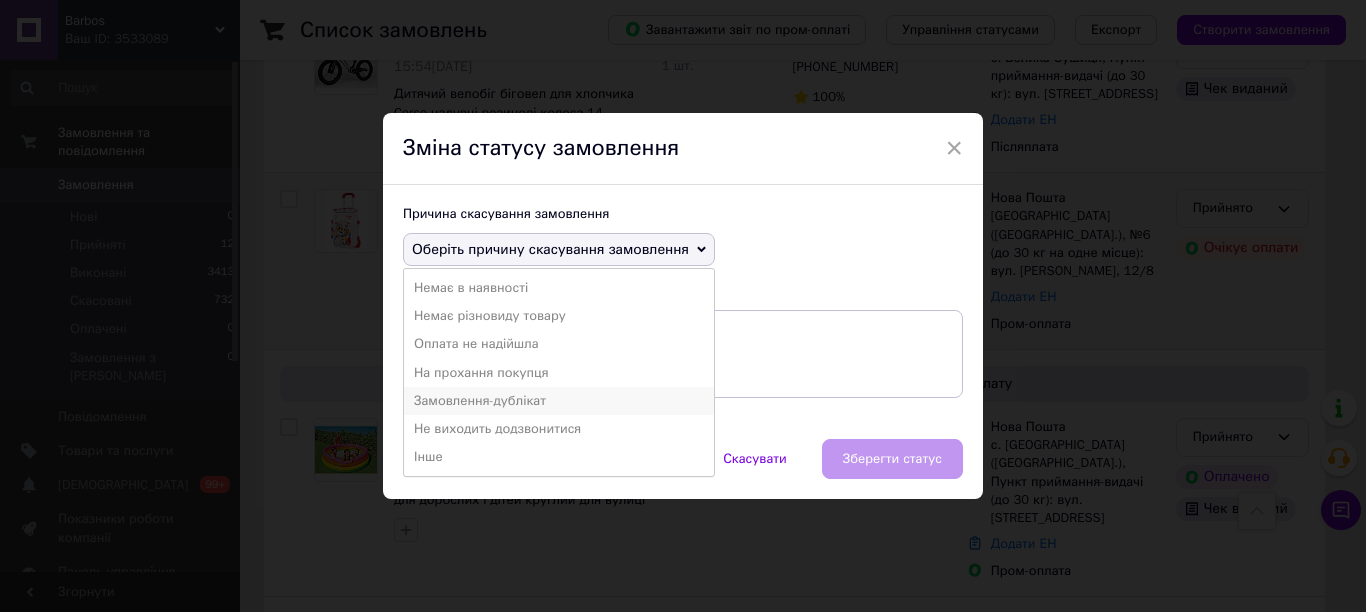 click on "Замовлення-дублікат" at bounding box center [559, 401] 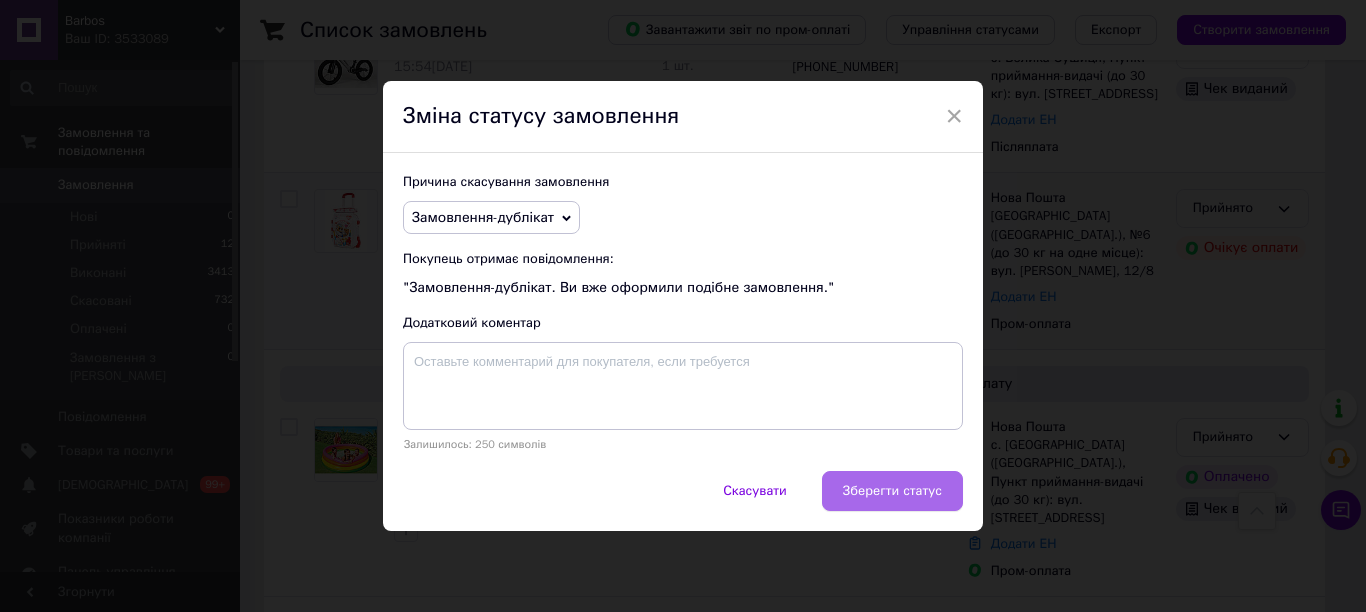 click on "Зберегти статус" at bounding box center (892, 491) 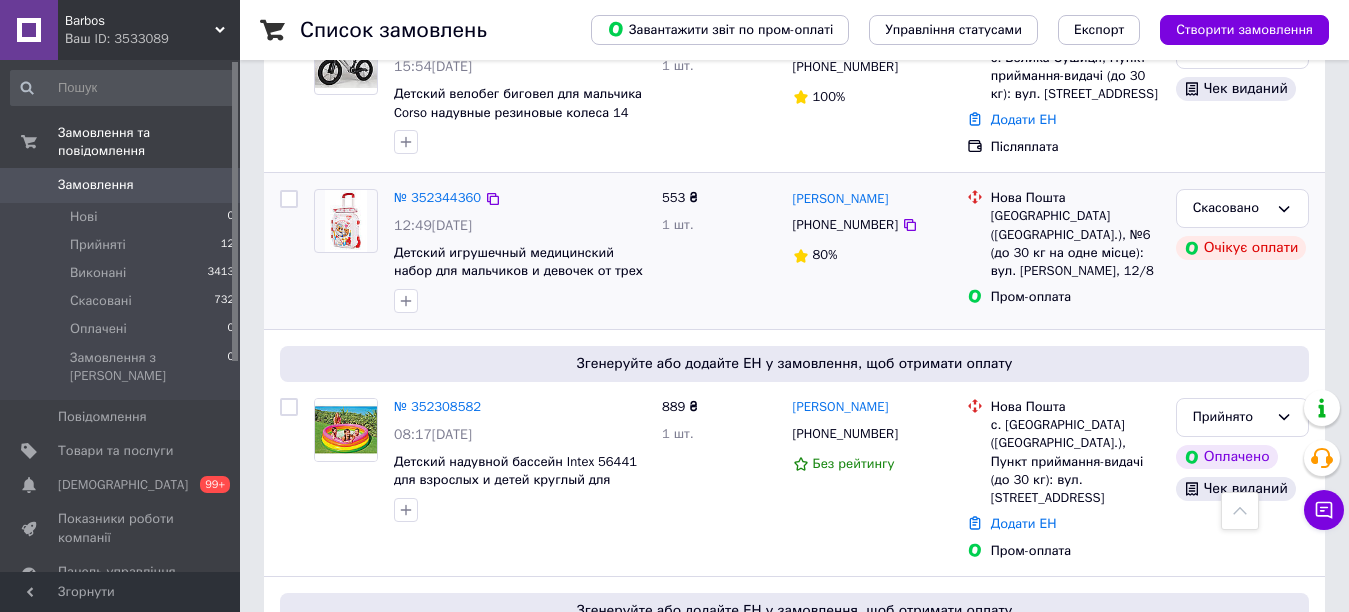 scroll, scrollTop: 600, scrollLeft: 0, axis: vertical 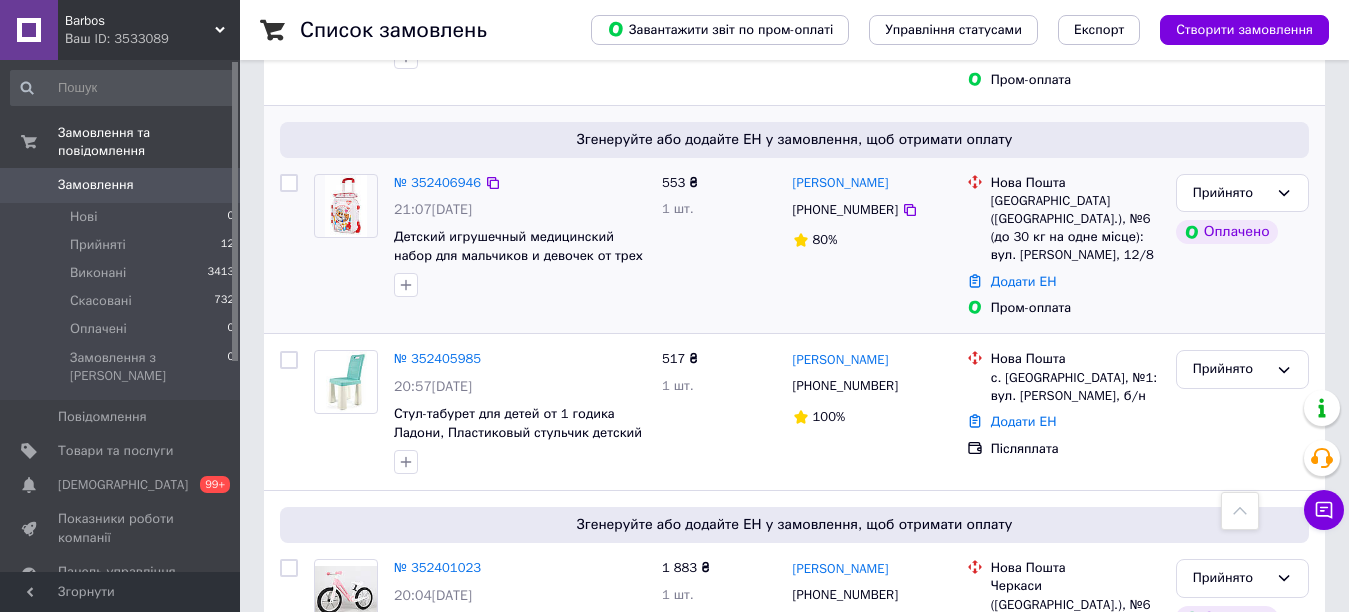 drag, startPoint x: 470, startPoint y: 416, endPoint x: 316, endPoint y: 299, distance: 193.40372 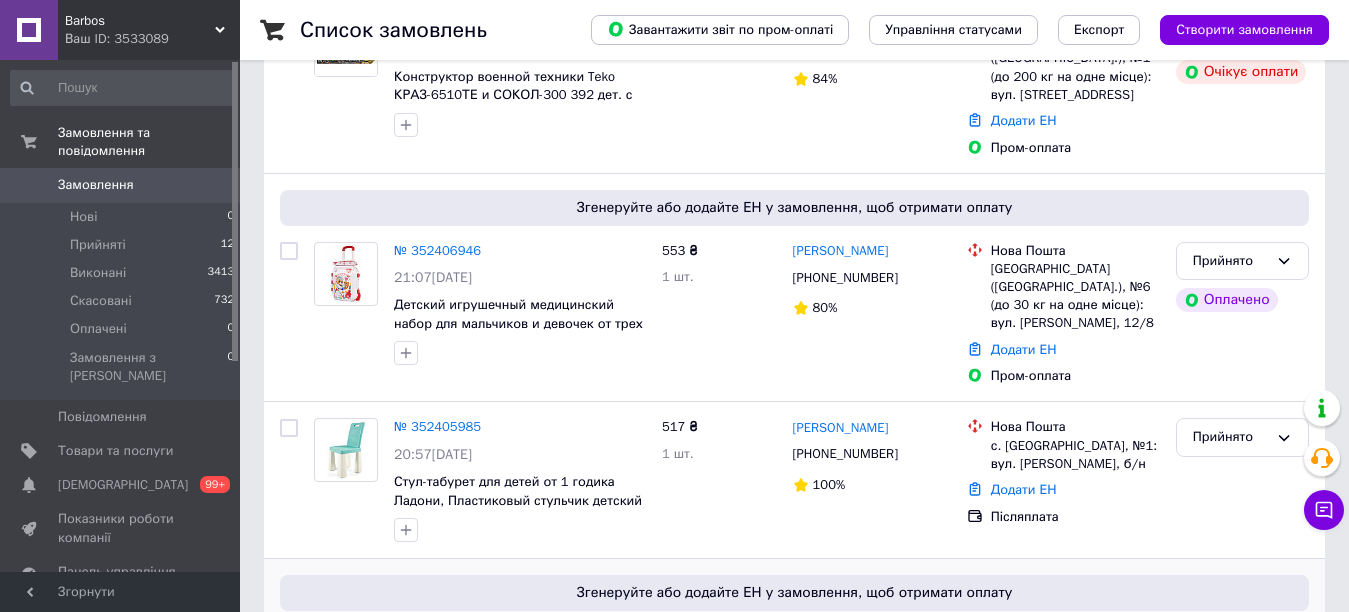 scroll, scrollTop: 700, scrollLeft: 0, axis: vertical 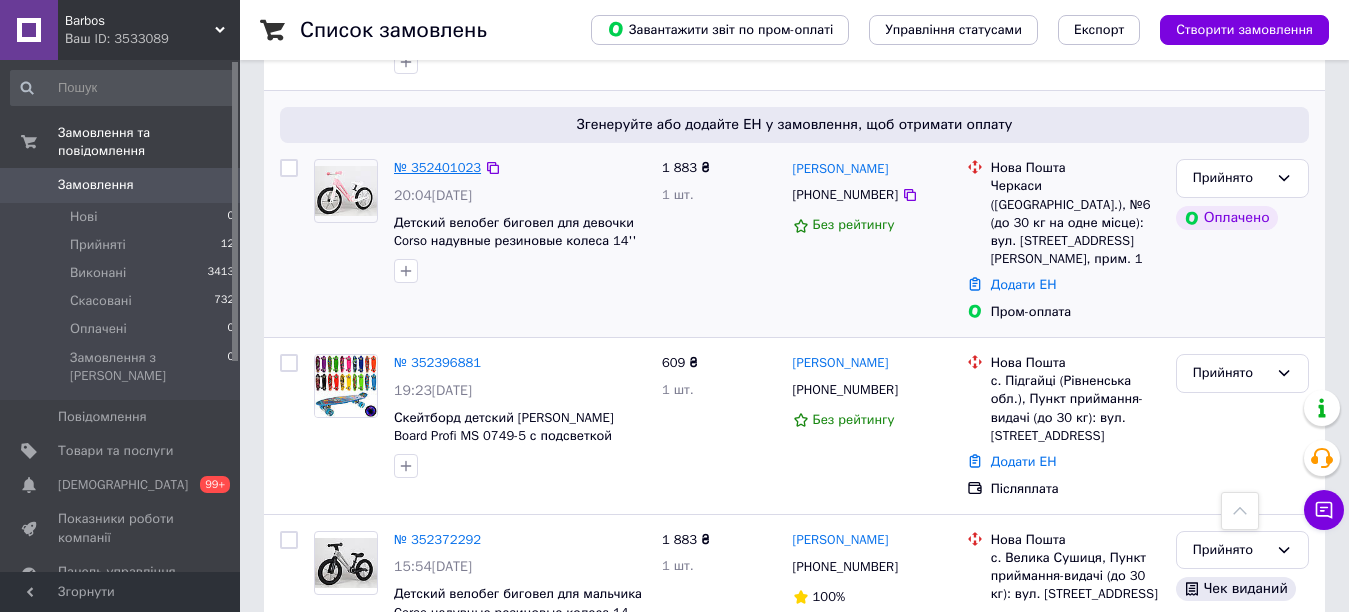 click on "№ 352401023" at bounding box center (437, 167) 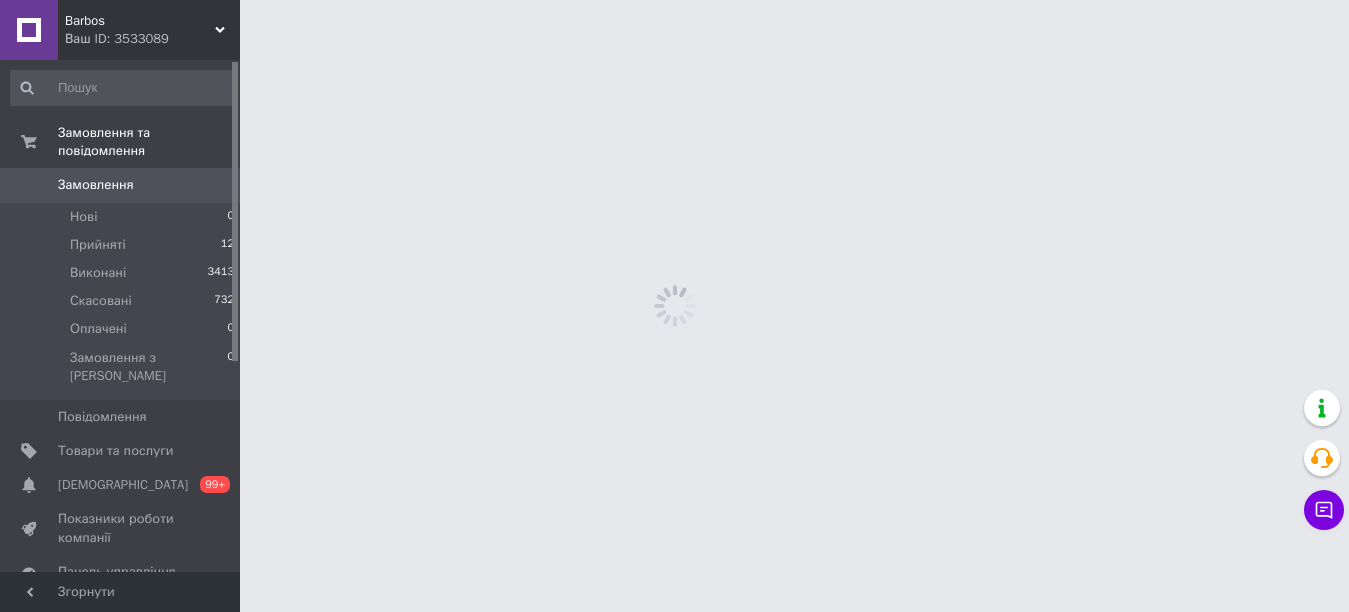 scroll, scrollTop: 0, scrollLeft: 0, axis: both 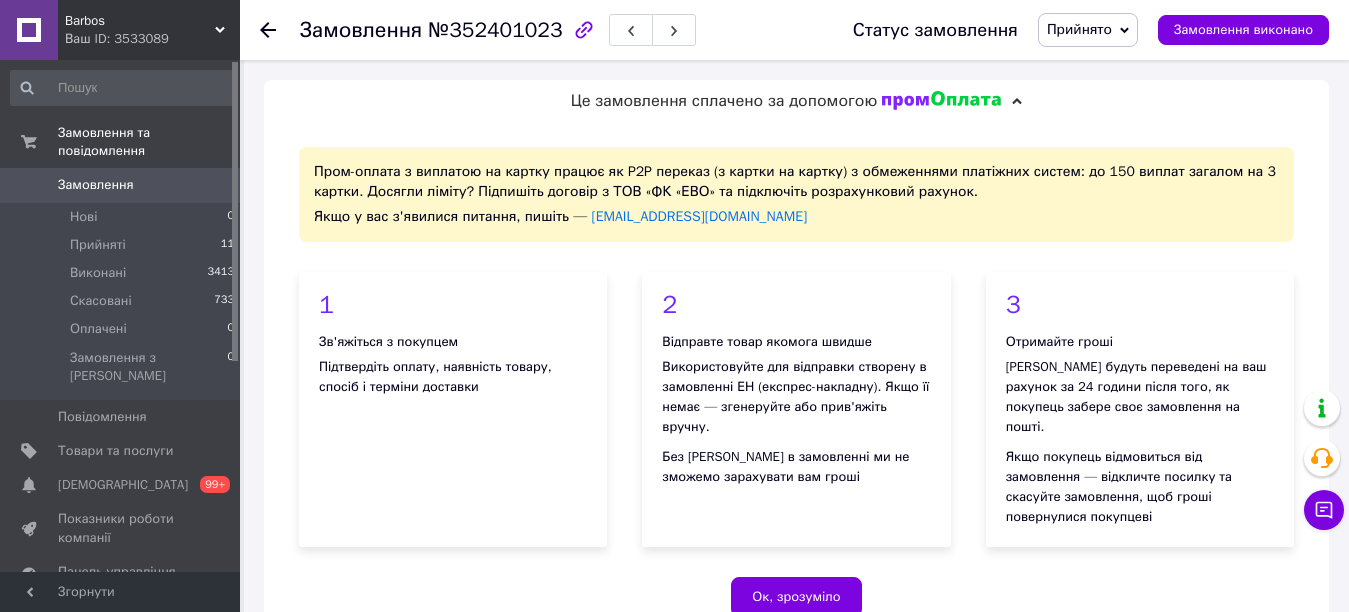 click on "У вас є 29 днів, щоб відправити запит на відгук покупцеві, скопіювавши посилання." at bounding box center (1161, 1184) 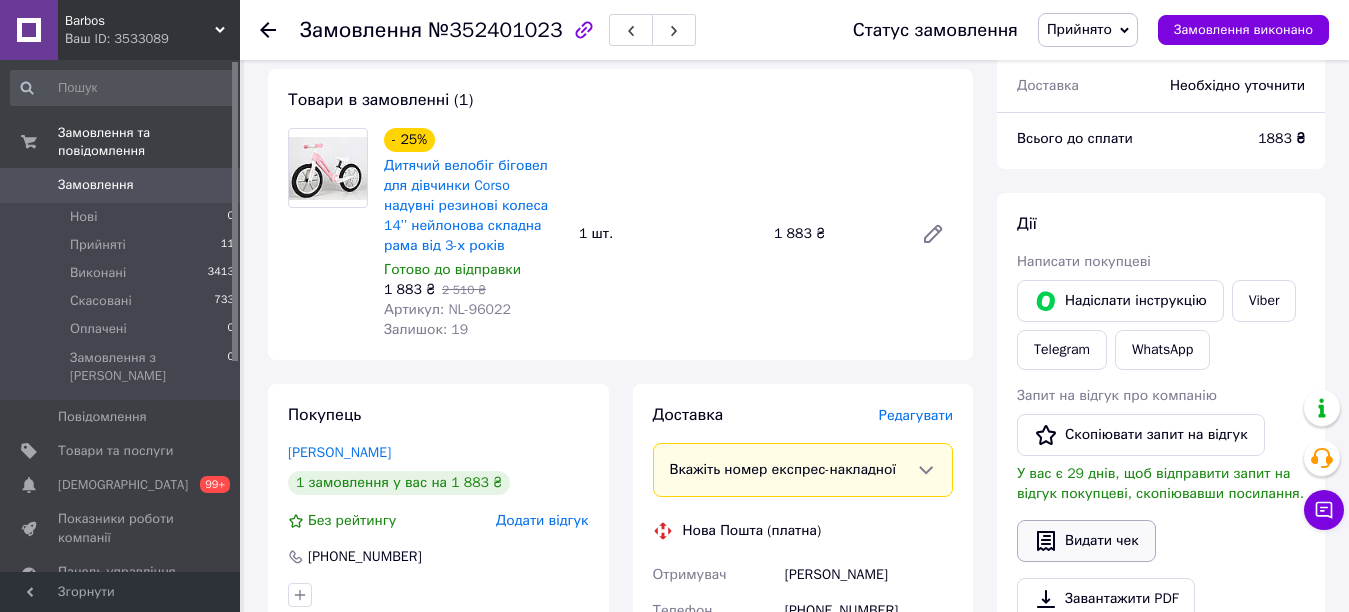 click on "Видати чек" at bounding box center [1086, 541] 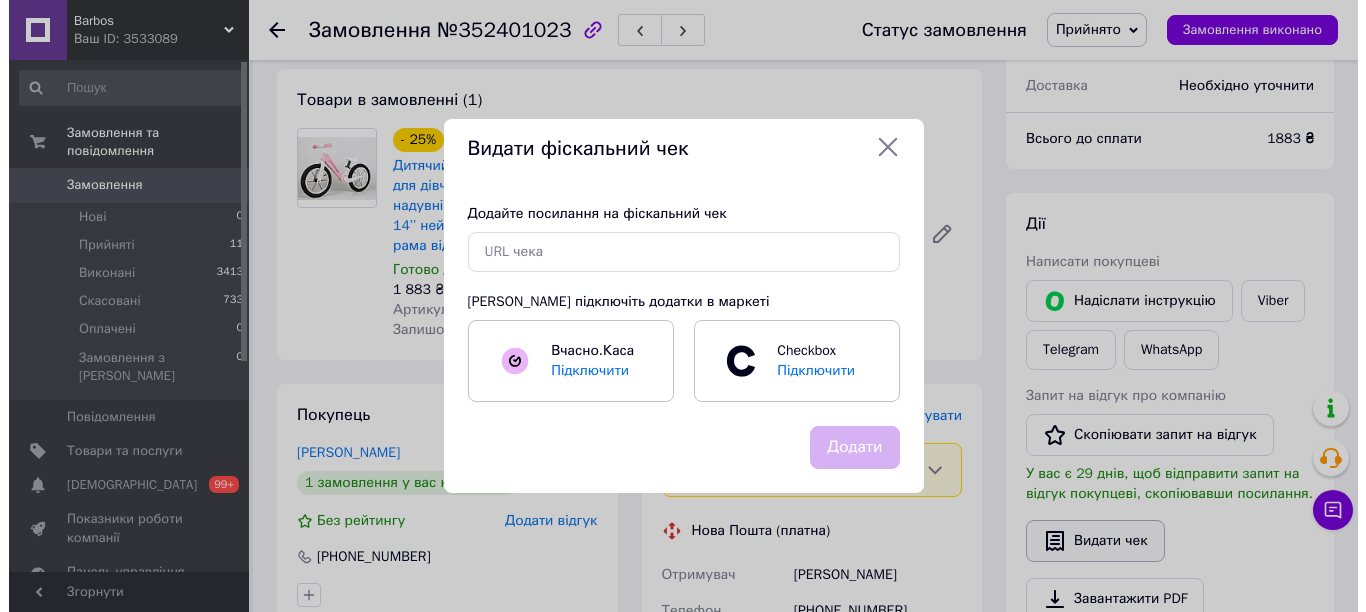 scroll, scrollTop: 680, scrollLeft: 0, axis: vertical 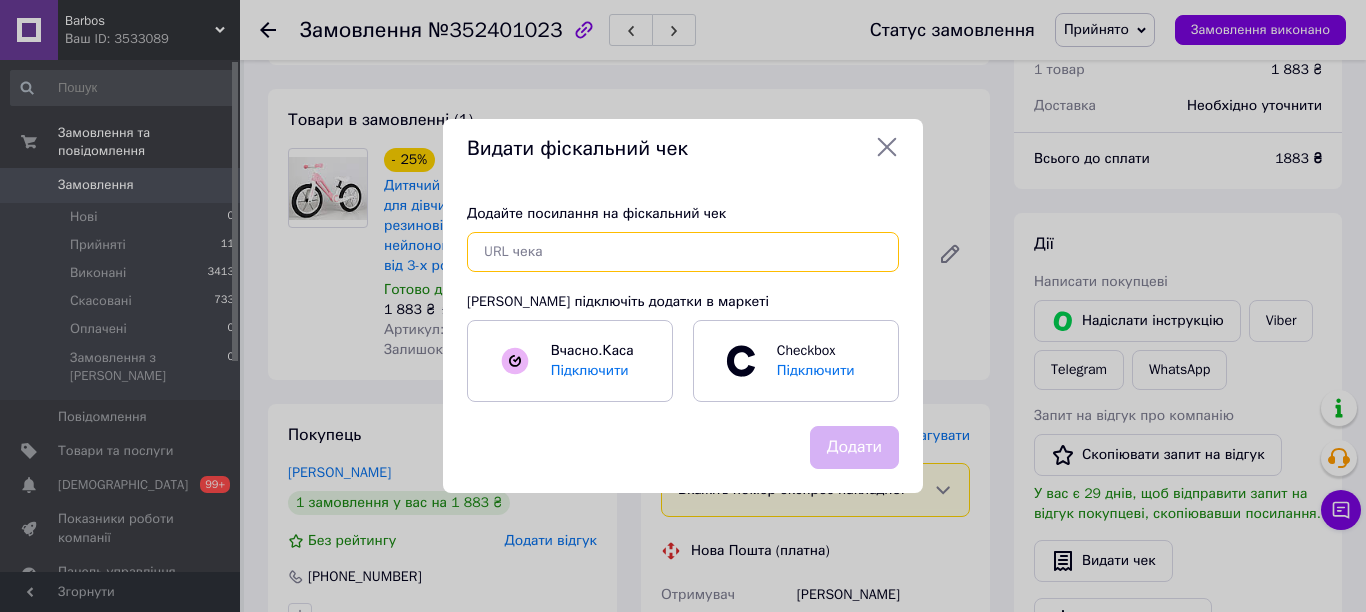 click at bounding box center [683, 252] 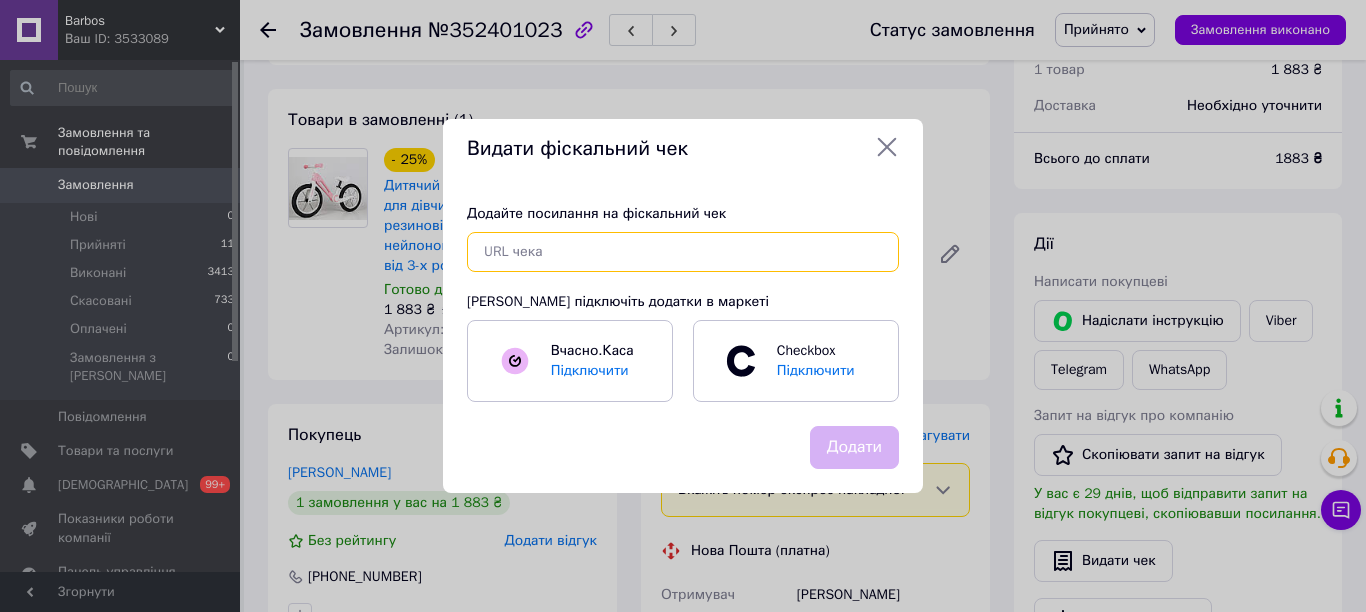 paste on "https://cabinet.tax.gov.ua/cashregs/check?id=cPIDtHZZdgQ&date=20250713&time=1019&fn=4000974127&sm=1883.00#5e6907d28cc444b3ff50f618d81a4b4d0a72398f2055ffdff75fee5d3cf86242,13072025101951,cPIDtHZZdgQ,1883.00,4000974127" 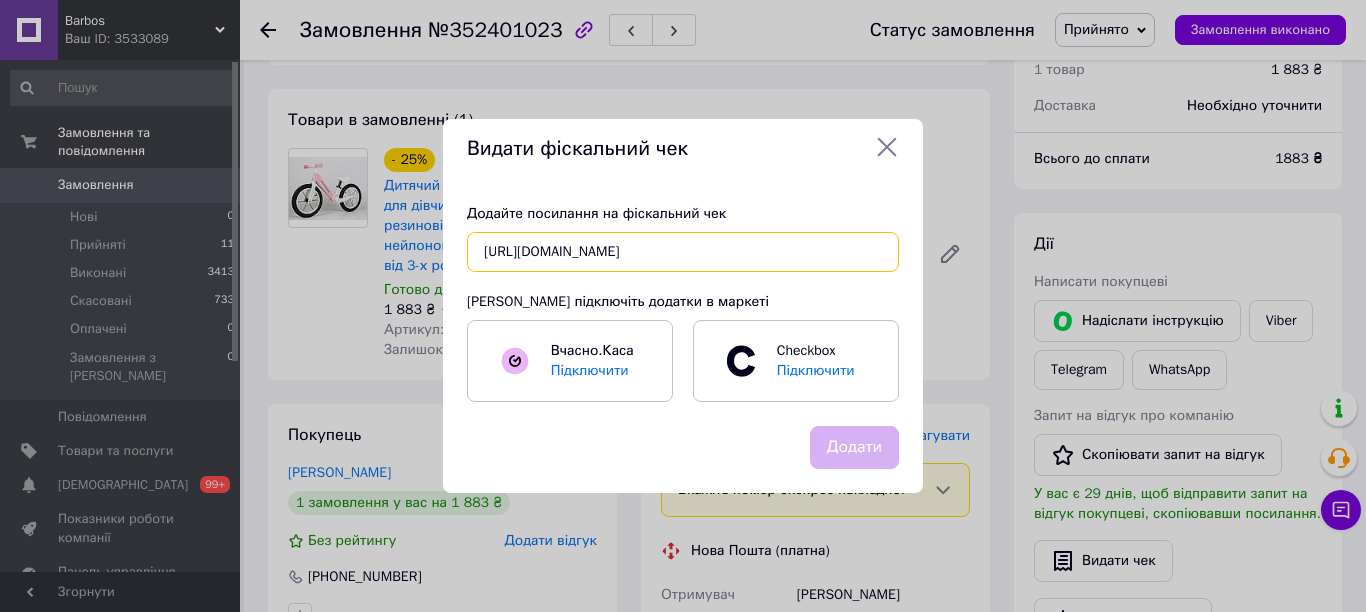 scroll, scrollTop: 0, scrollLeft: 1139, axis: horizontal 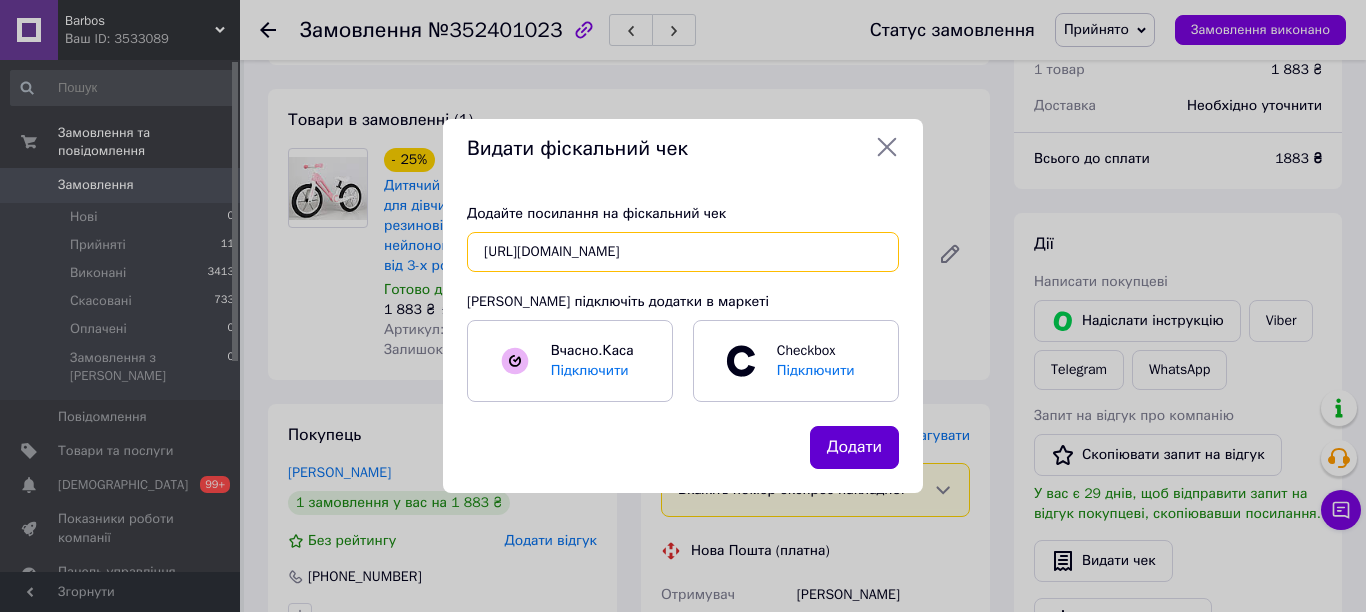 type on "https://cabinet.tax.gov.ua/cashregs/check?id=cPIDtHZZdgQ&date=20250713&time=1019&fn=4000974127&sm=1883.00#5e6907d28cc444b3ff50f618d81a4b4d0a72398f2055ffdff75fee5d3cf86242,13072025101951,cPIDtHZZdgQ,1883.00,4000974127" 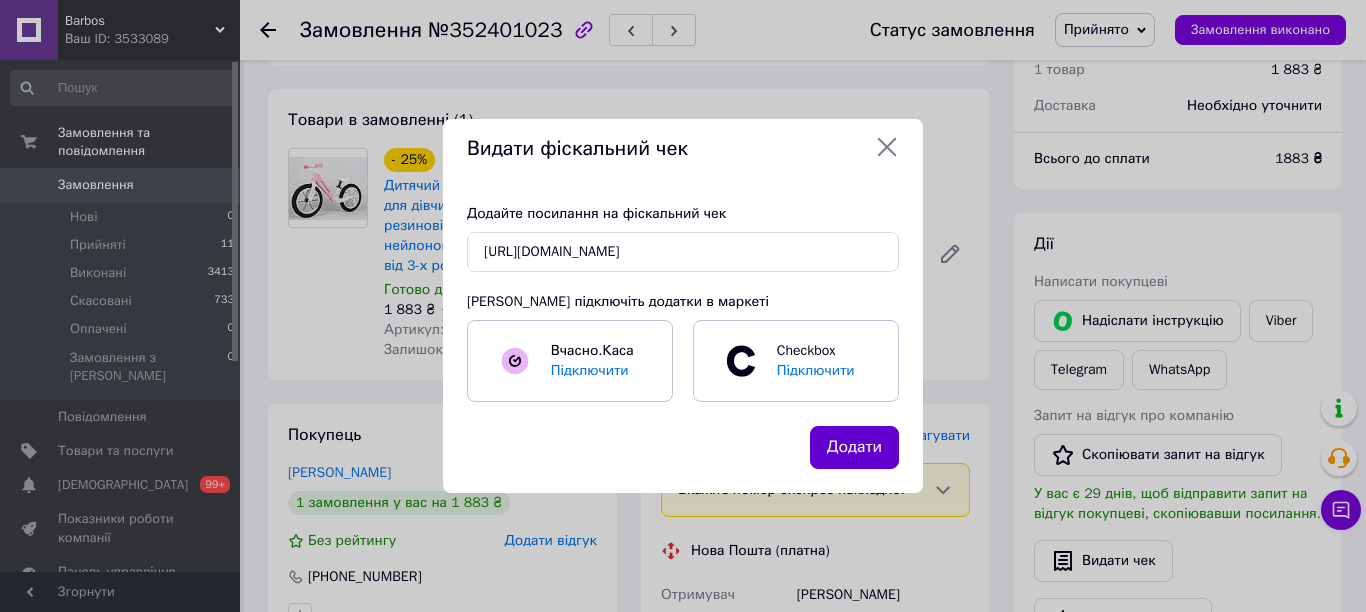 click on "Додати" at bounding box center (854, 447) 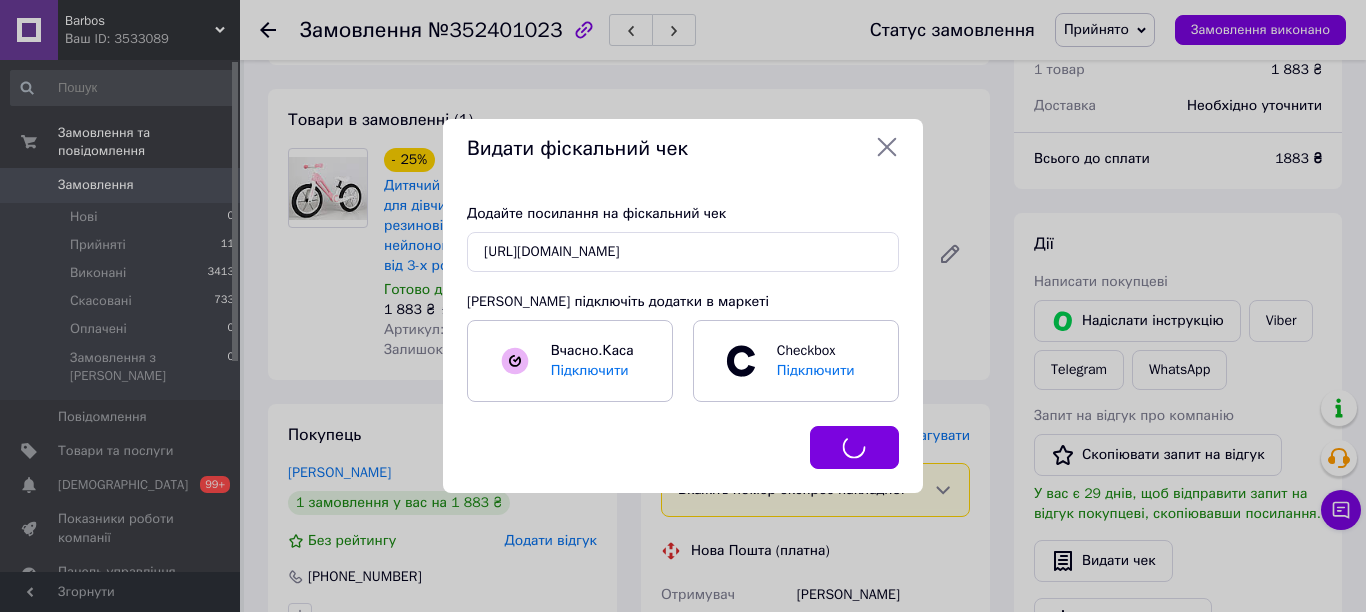 scroll, scrollTop: 0, scrollLeft: 0, axis: both 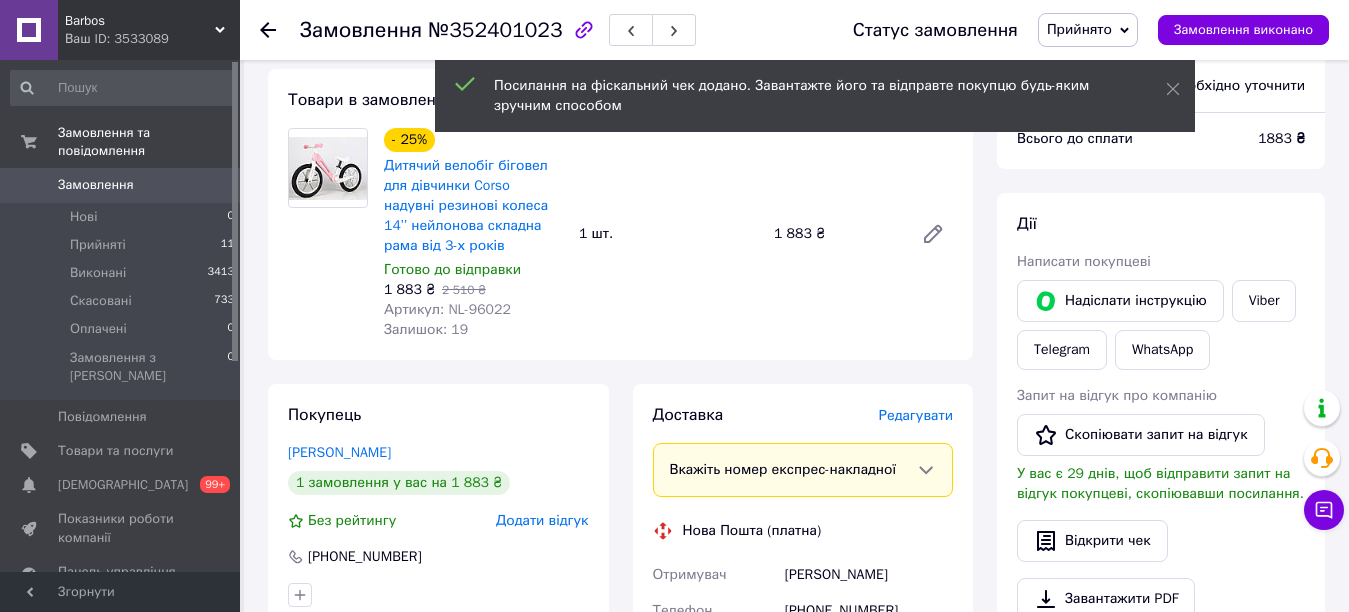 click 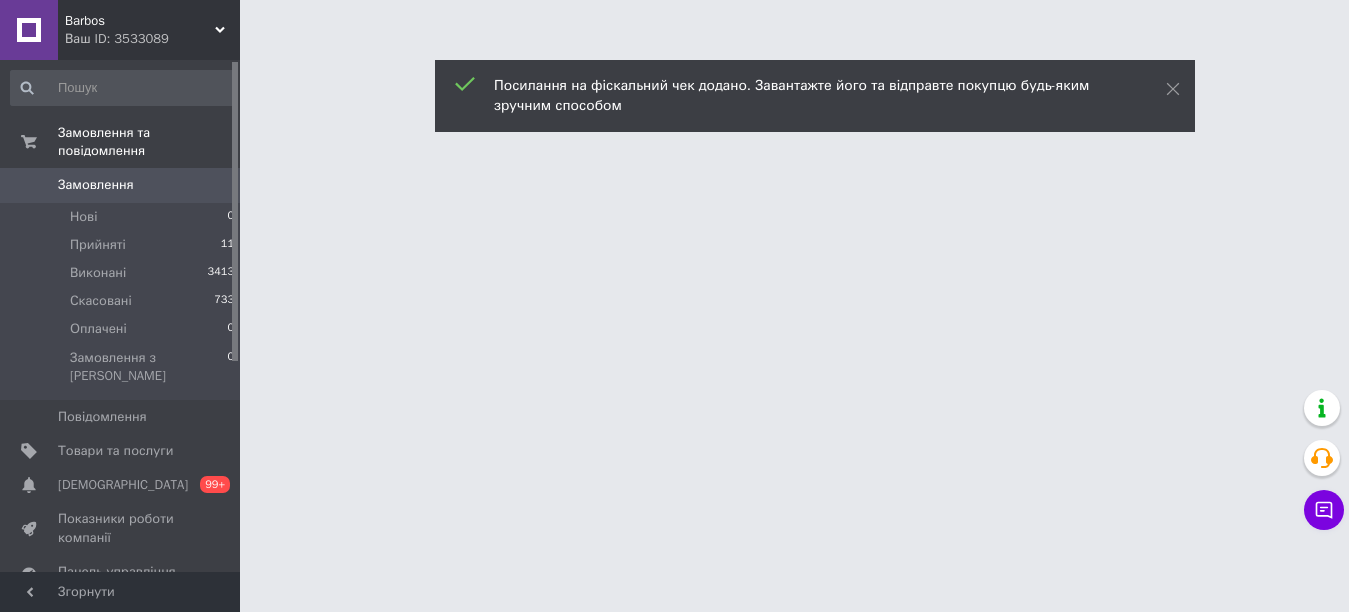 scroll, scrollTop: 0, scrollLeft: 0, axis: both 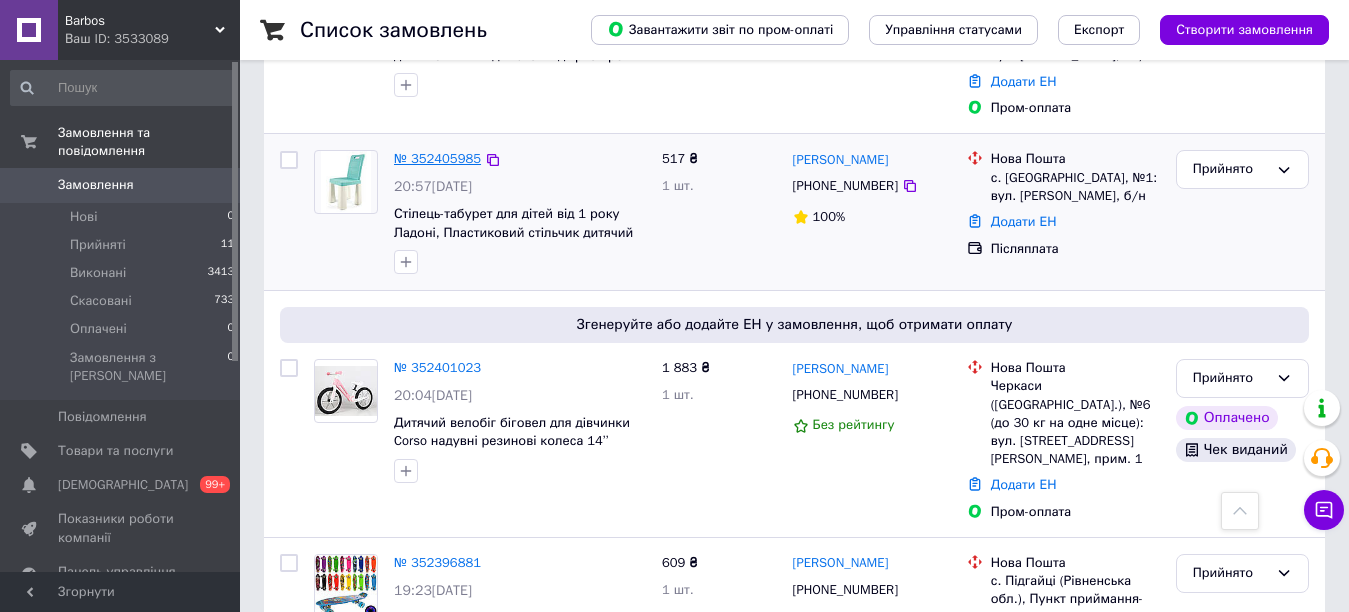 click on "№ 352405985" at bounding box center (437, 158) 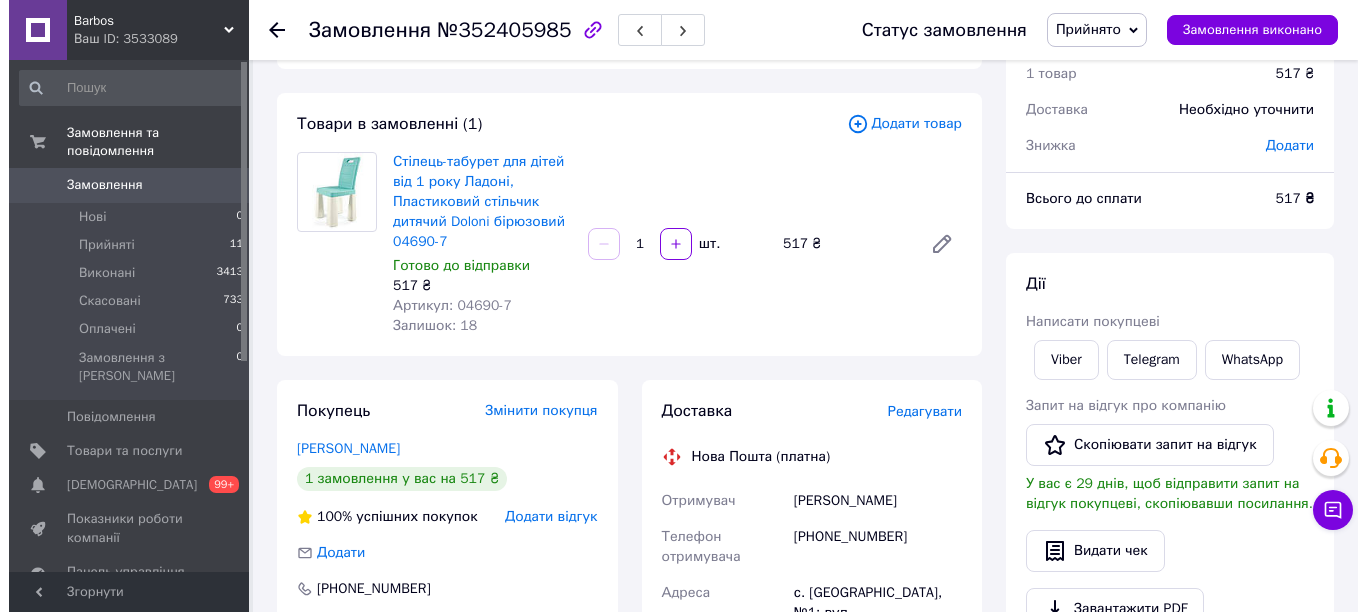 scroll, scrollTop: 100, scrollLeft: 0, axis: vertical 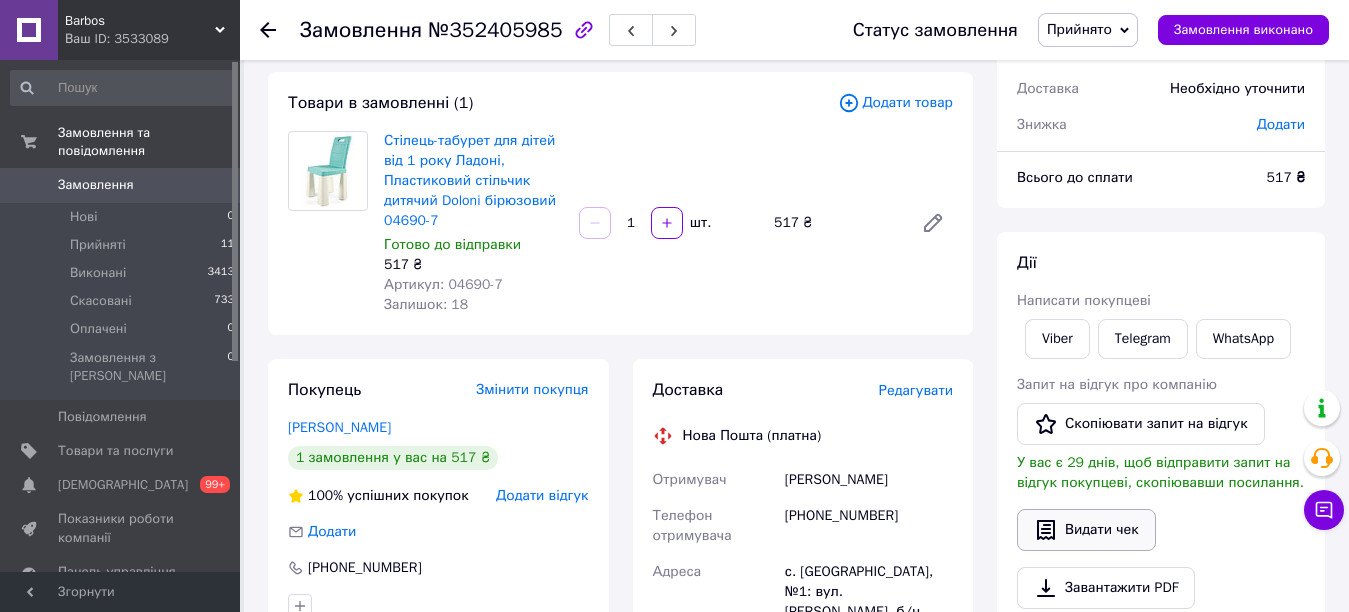 click on "Видати чек" at bounding box center (1086, 530) 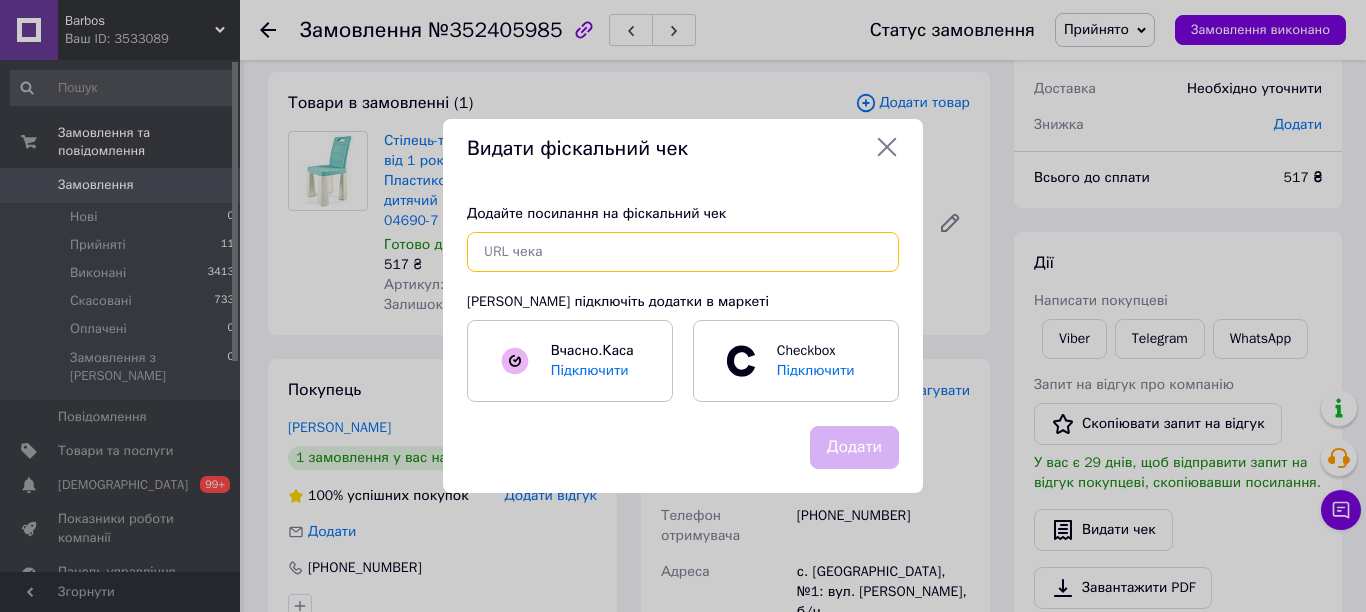 click at bounding box center [683, 252] 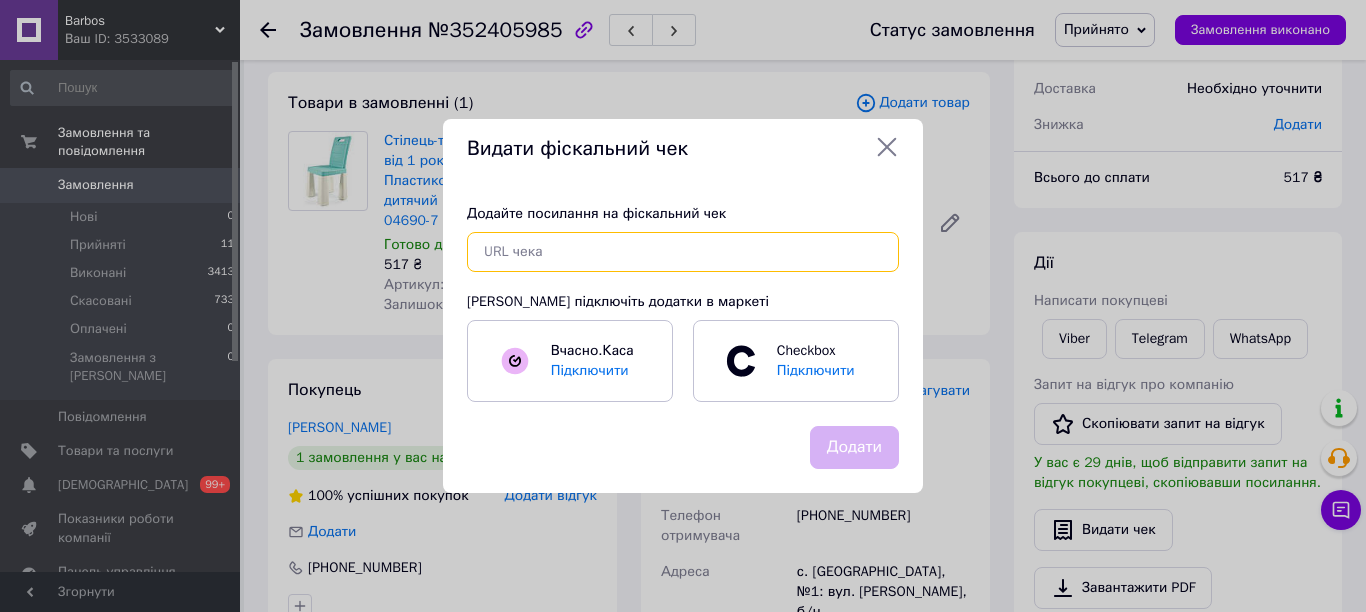 paste on "https://cabinet.tax.gov.ua/cashregs/check?id=AIBlnLRh_uM&date=20250713&time=1021&fn=4000974127&sm=517.00#36f3dafdd6be5a8588ae3fd9d628af70beacbe364f655b5dcba0306c2d20d285,13072025102110,AIBlnLRh_uM,517.00,4000974127" 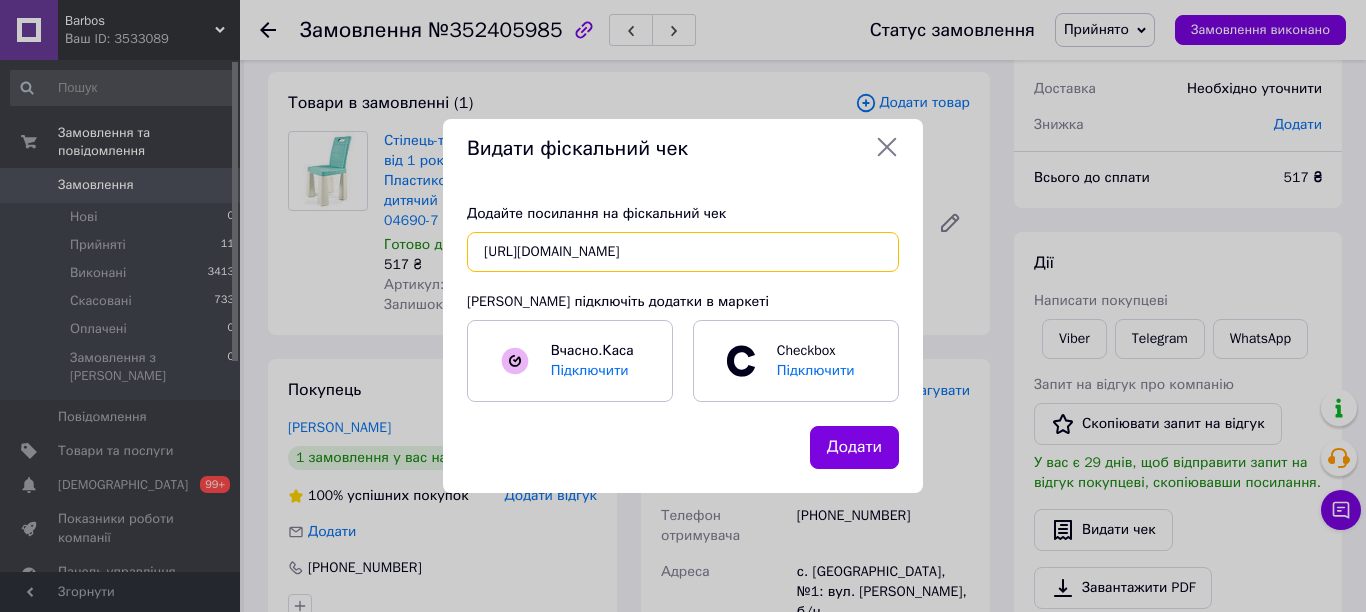 scroll, scrollTop: 0, scrollLeft: 1133, axis: horizontal 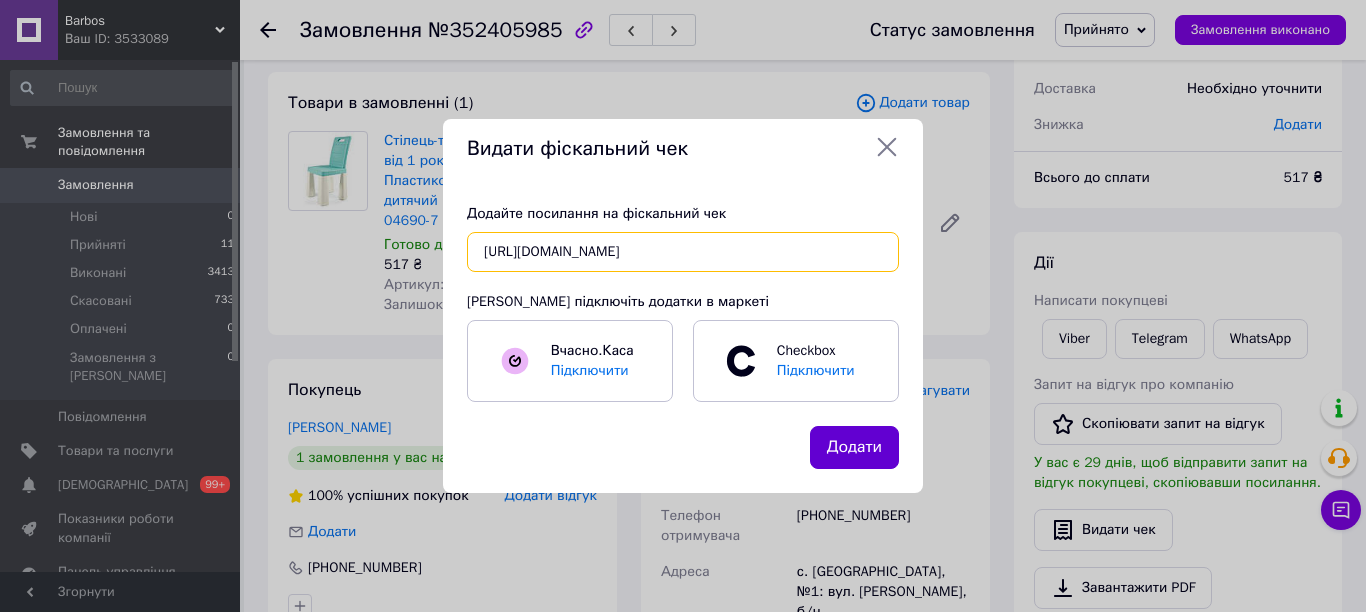 type on "https://cabinet.tax.gov.ua/cashregs/check?id=AIBlnLRh_uM&date=20250713&time=1021&fn=4000974127&sm=517.00#36f3dafdd6be5a8588ae3fd9d628af70beacbe364f655b5dcba0306c2d20d285,13072025102110,AIBlnLRh_uM,517.00,4000974127" 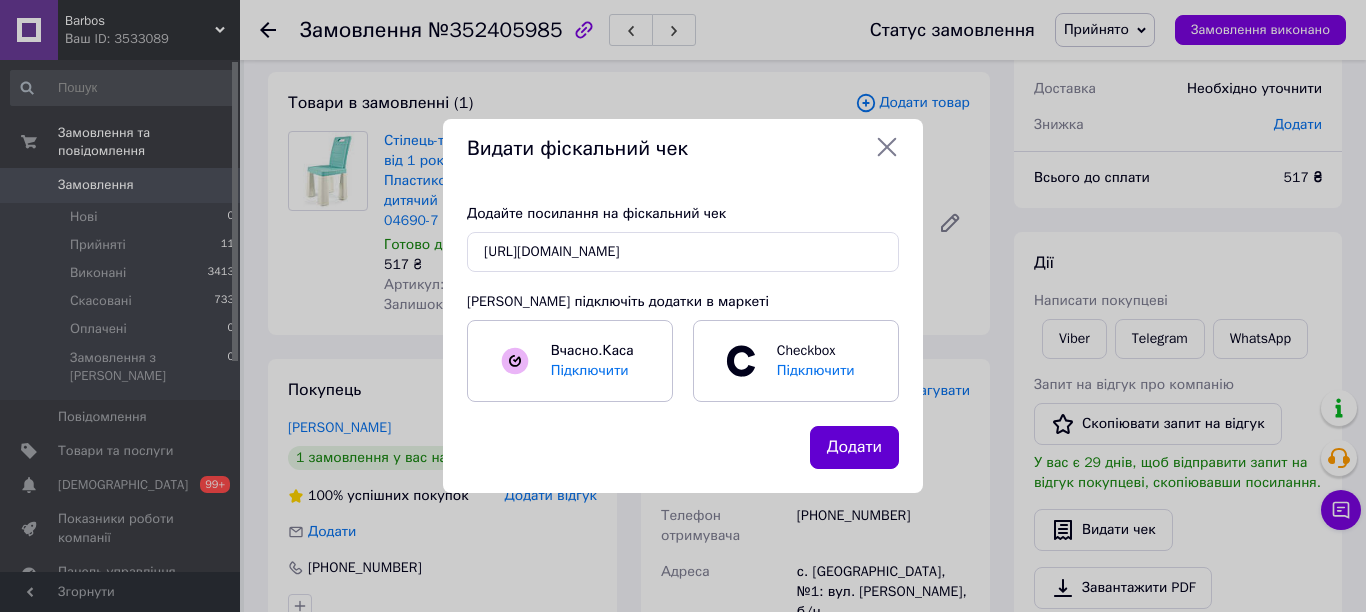 click on "Додати" at bounding box center (854, 447) 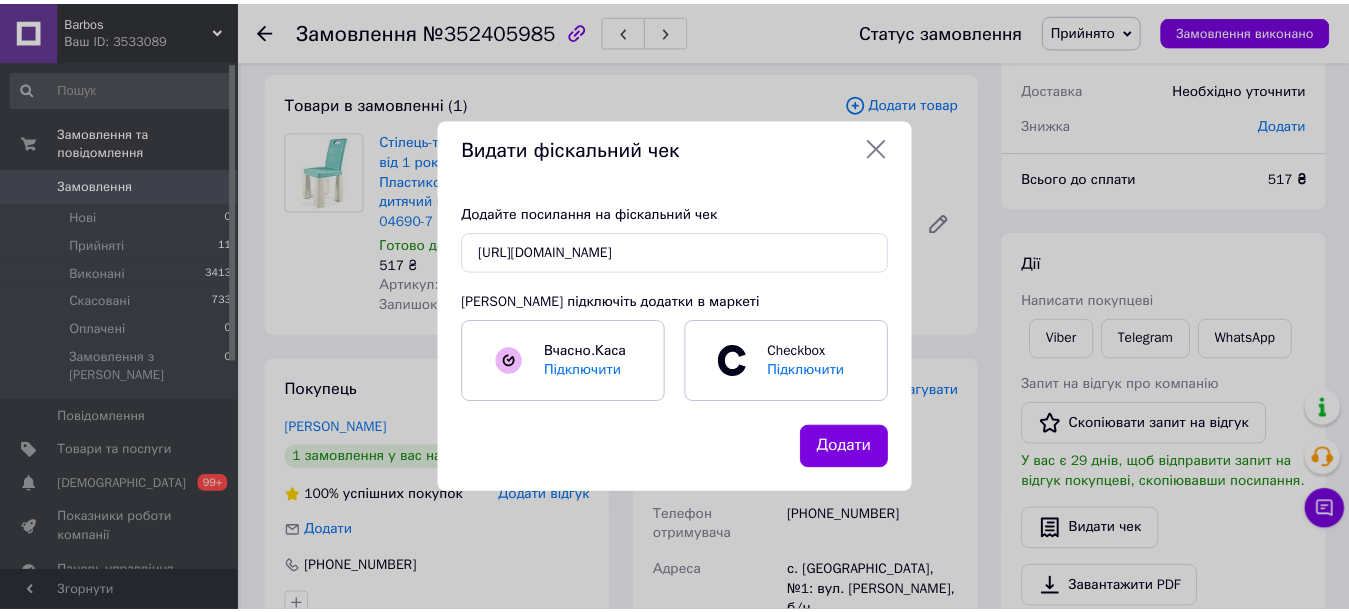 scroll, scrollTop: 0, scrollLeft: 0, axis: both 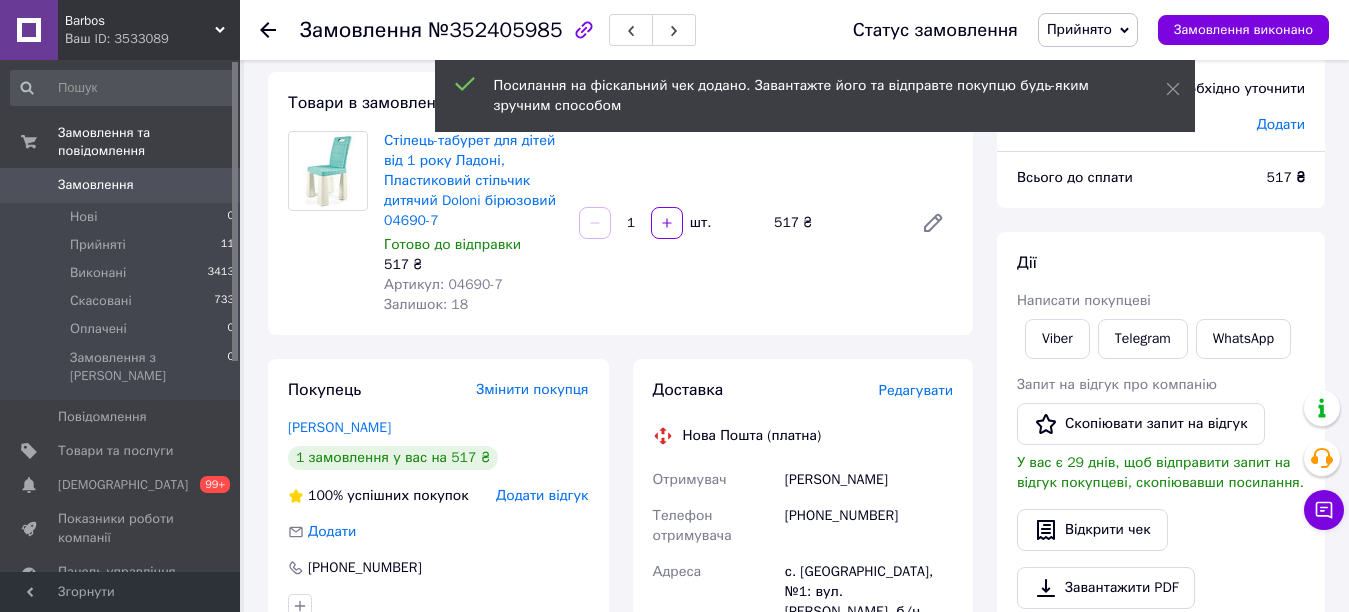 click 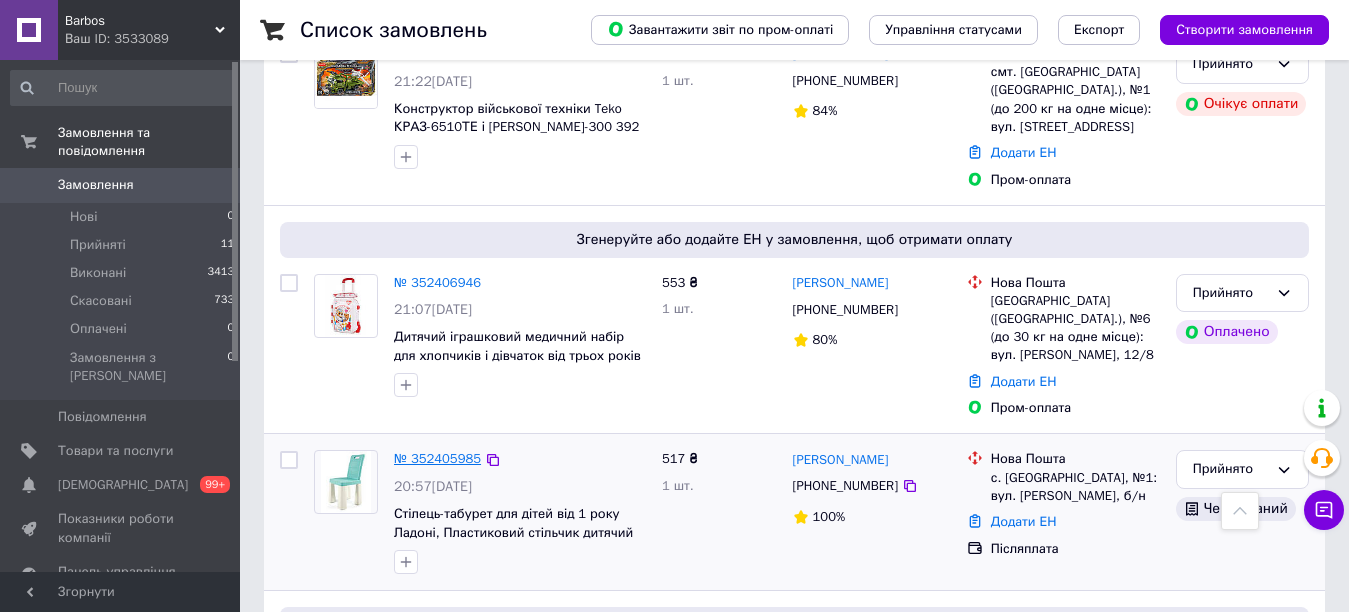 scroll, scrollTop: 400, scrollLeft: 0, axis: vertical 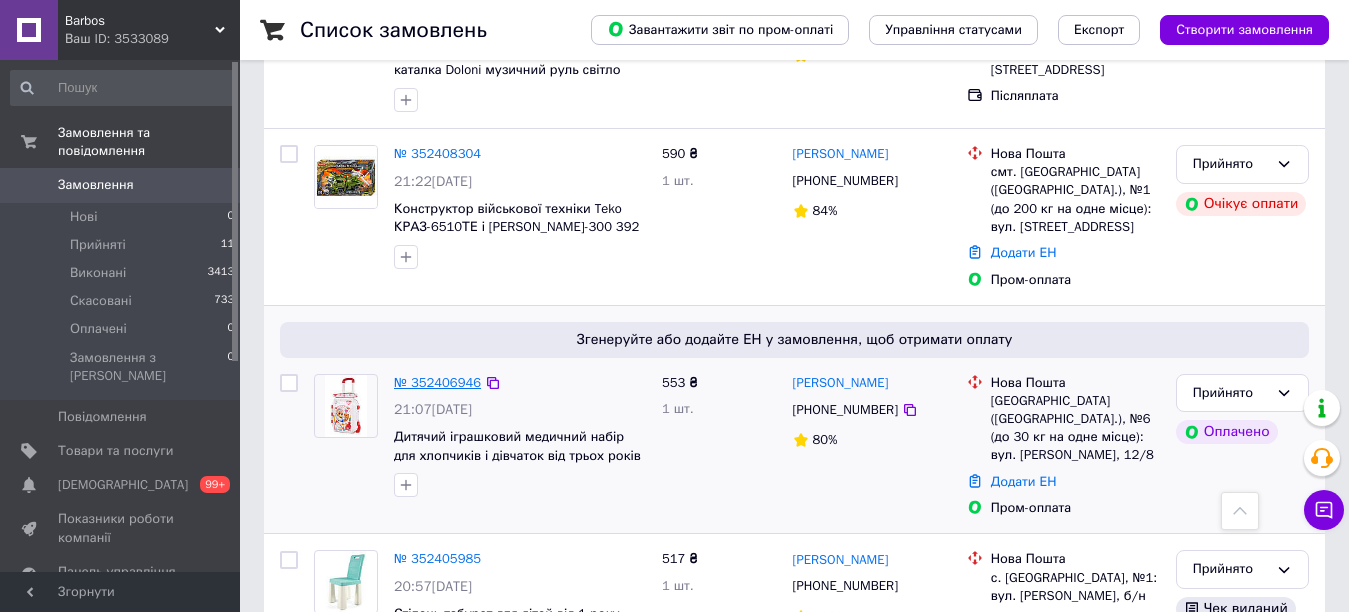click on "№ 352406946" at bounding box center (437, 382) 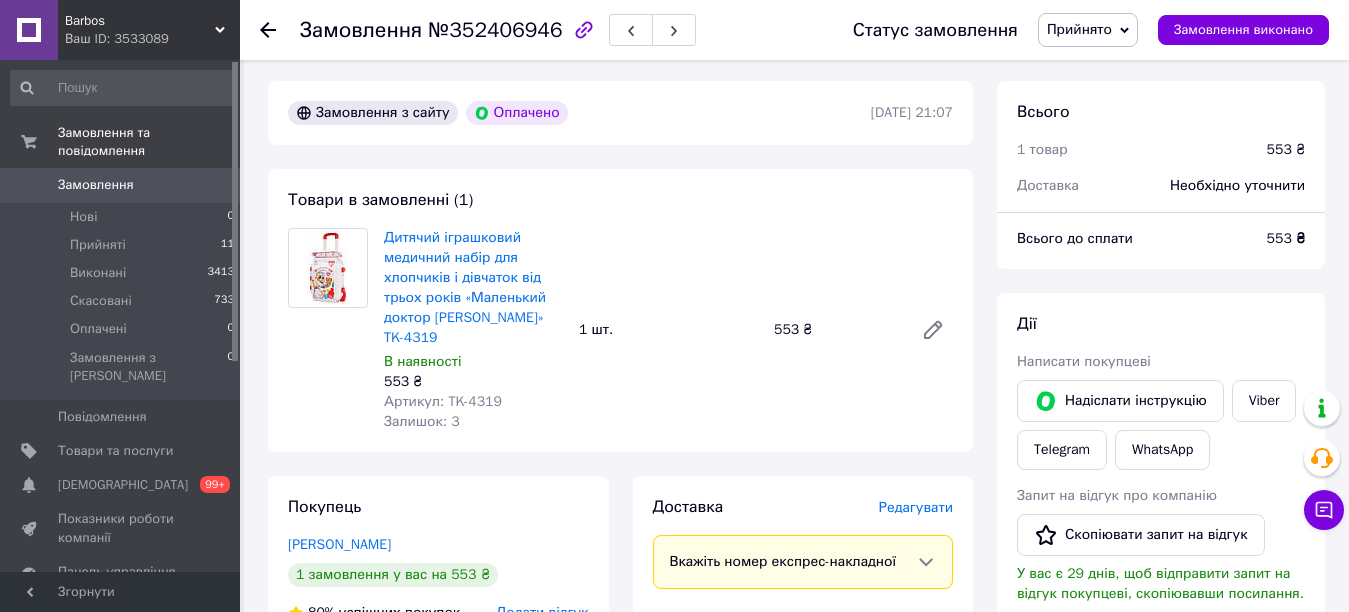 scroll, scrollTop: 700, scrollLeft: 0, axis: vertical 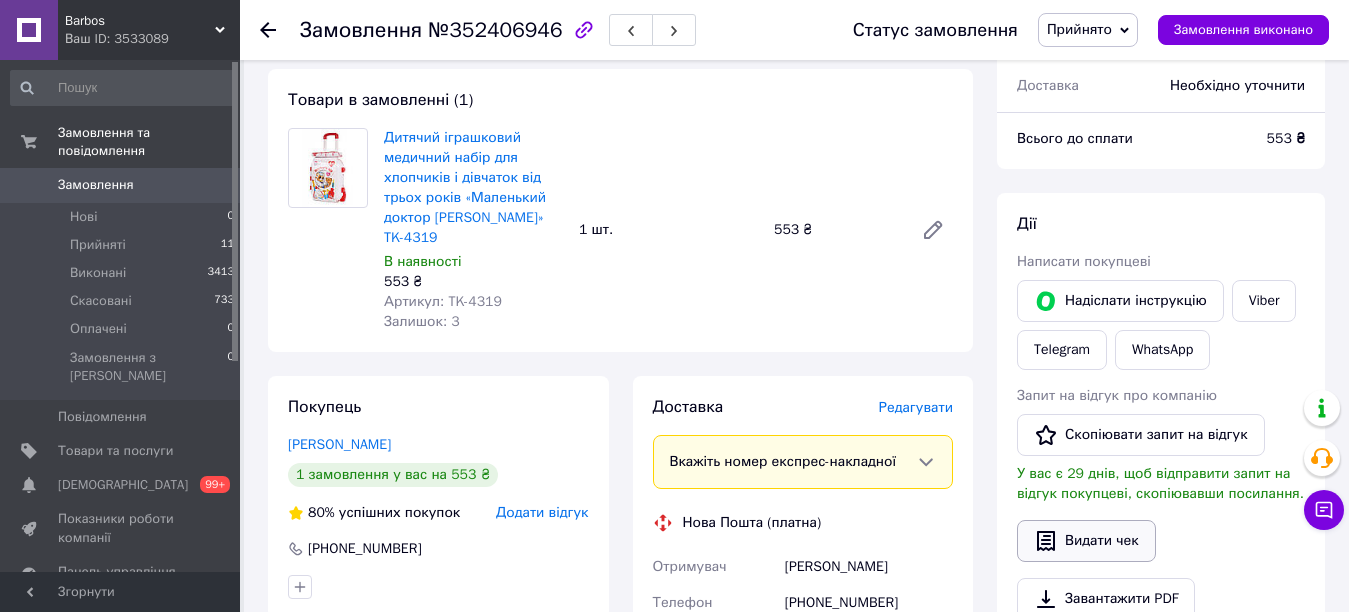 click on "Видати чек" at bounding box center (1086, 541) 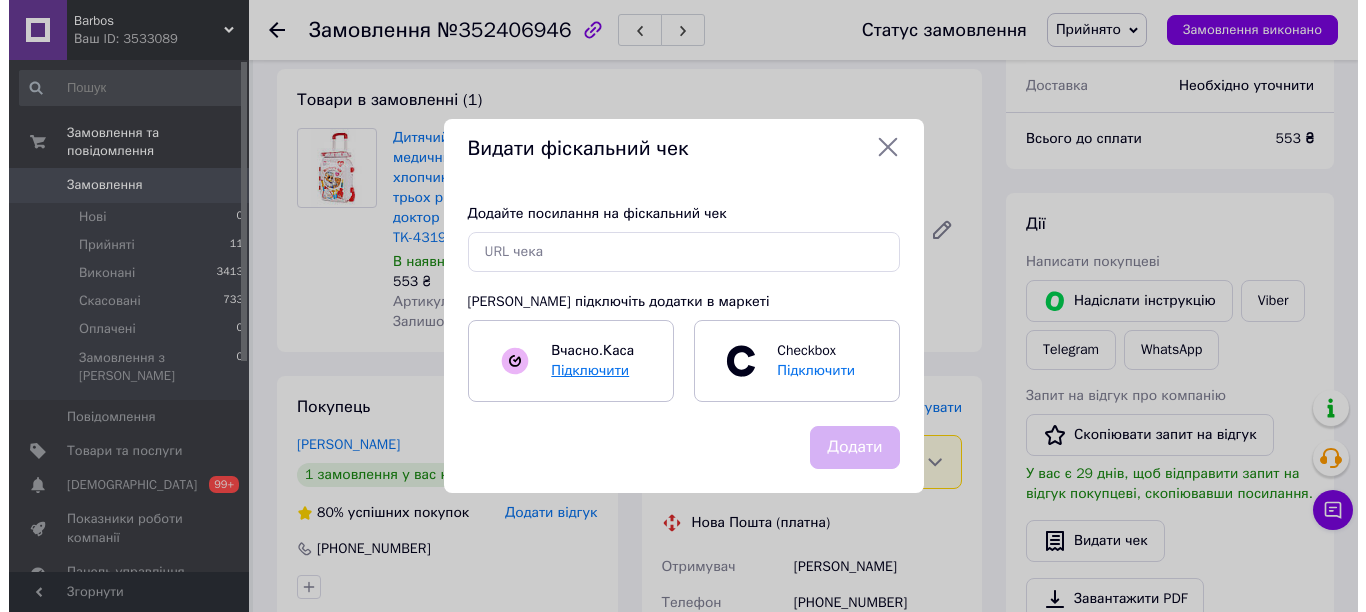 scroll, scrollTop: 680, scrollLeft: 0, axis: vertical 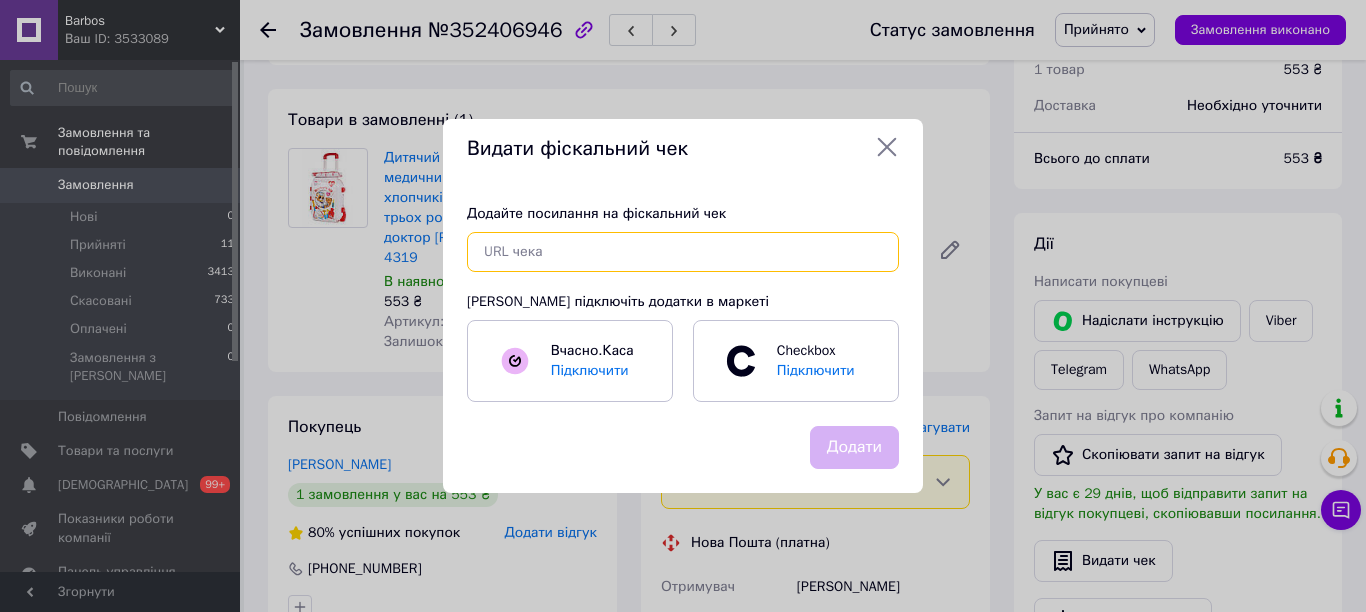 click at bounding box center [683, 252] 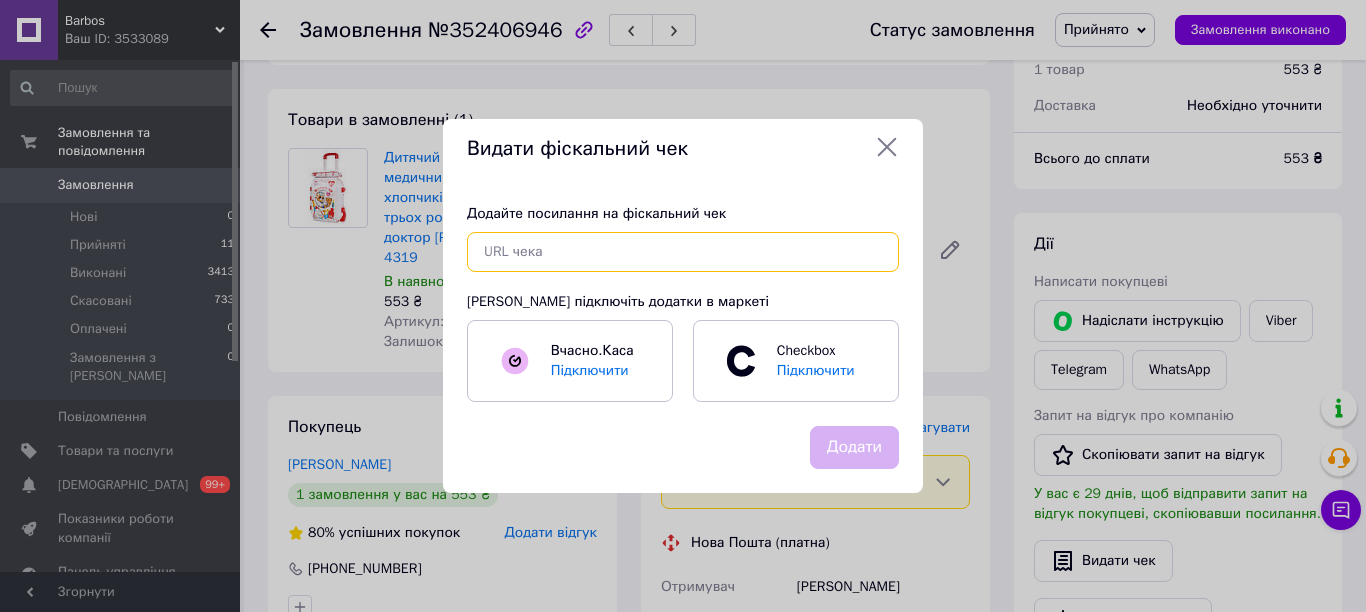 paste on "https://cabinet.tax.gov.ua/cashregs/check?id=kLH_QraGYMs&date=20250713&time=1023&fn=4000974127&sm=553.00#87bf0286da7a3d9ff9391ff467831914bbb0ab507f2640da830f199e078808d5,13072025102314,kLH_QraGYMs,553.00,4000974127" 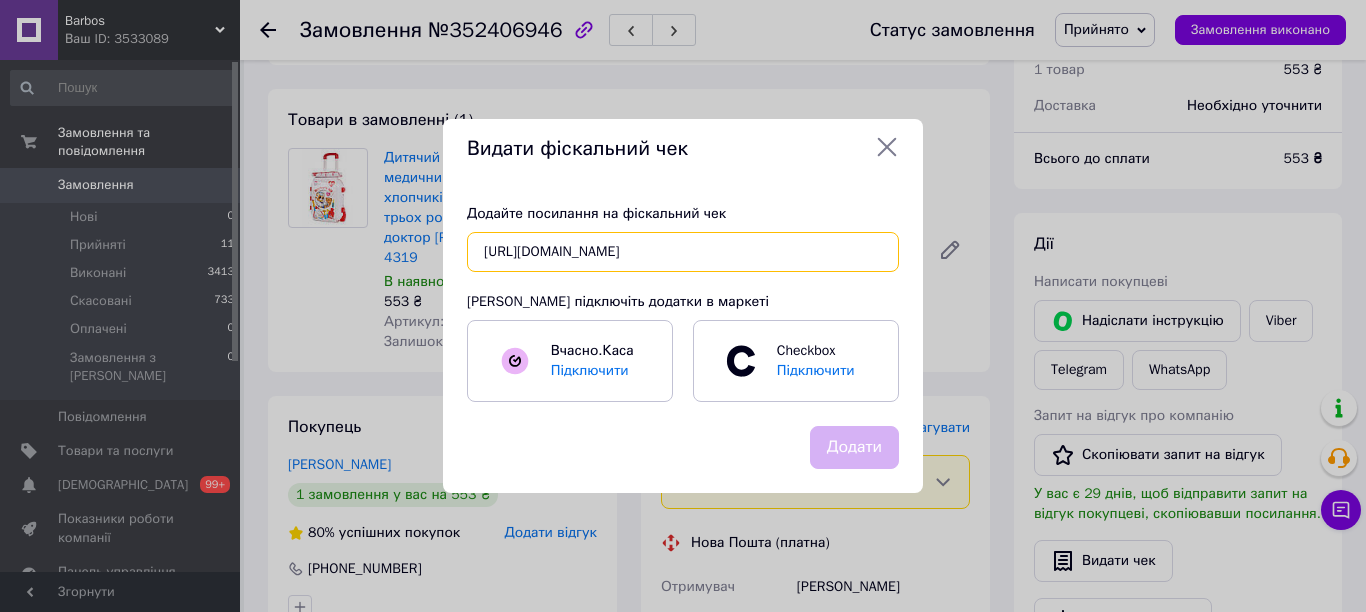 scroll, scrollTop: 0, scrollLeft: 1142, axis: horizontal 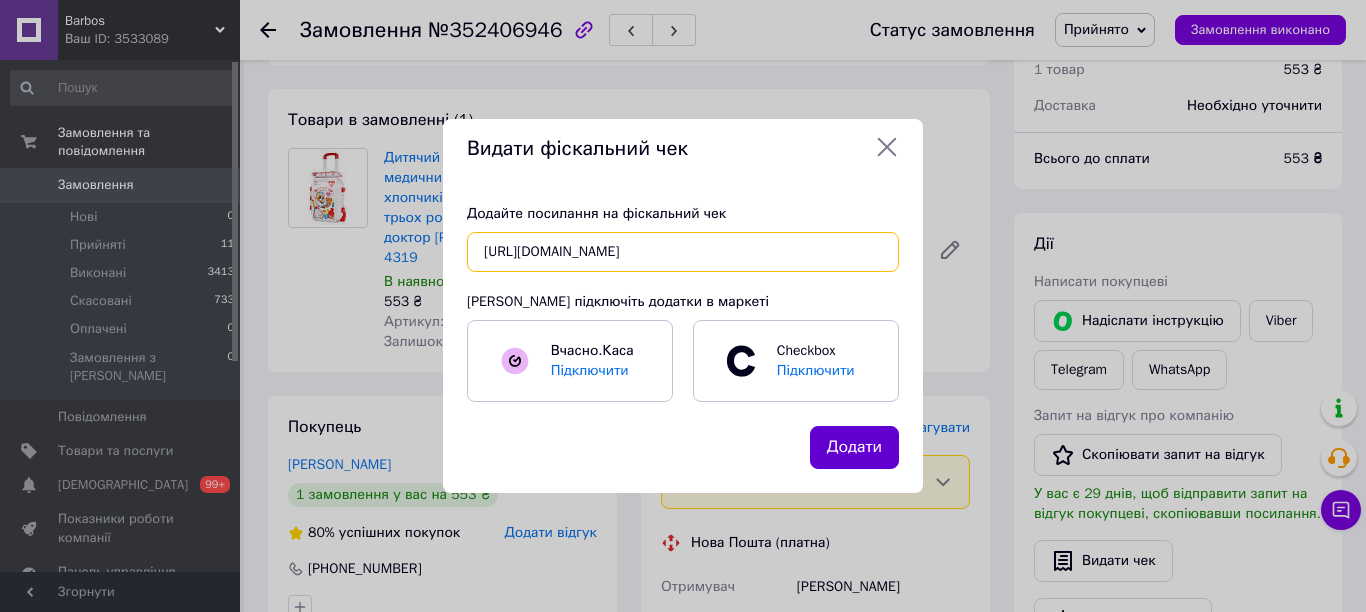 type on "https://cabinet.tax.gov.ua/cashregs/check?id=kLH_QraGYMs&date=20250713&time=1023&fn=4000974127&sm=553.00#87bf0286da7a3d9ff9391ff467831914bbb0ab507f2640da830f199e078808d5,13072025102314,kLH_QraGYMs,553.00,4000974127" 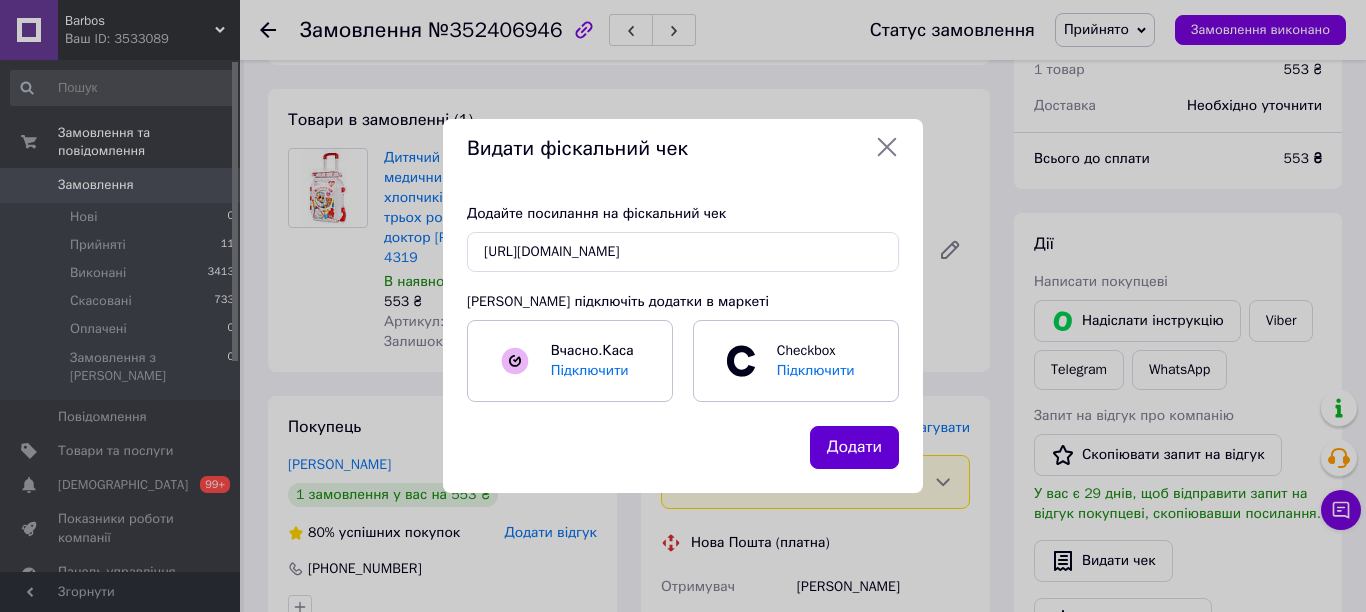 click on "Додати" at bounding box center [854, 447] 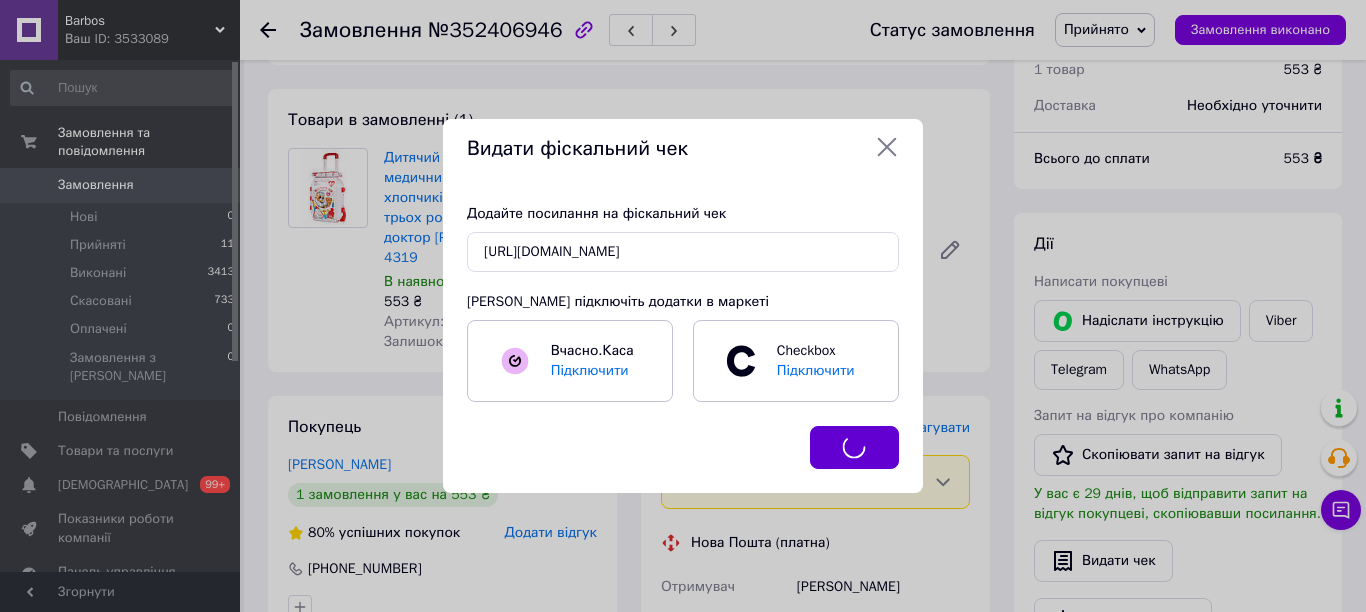 scroll, scrollTop: 0, scrollLeft: 0, axis: both 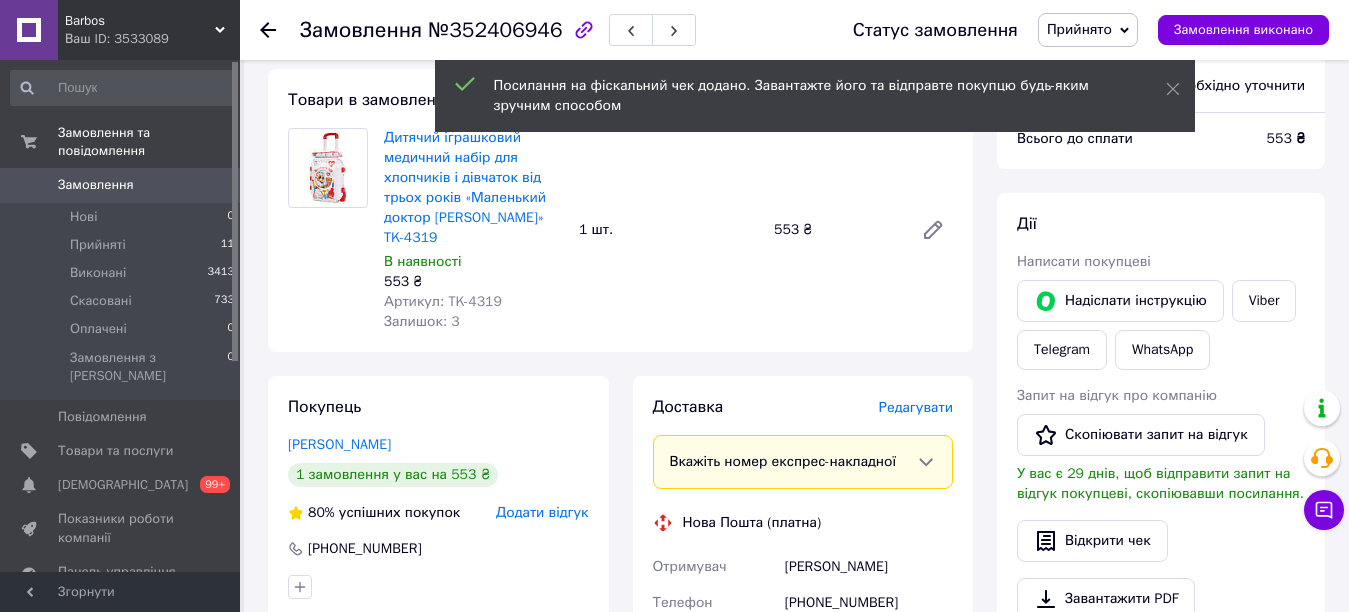 click at bounding box center [280, 30] 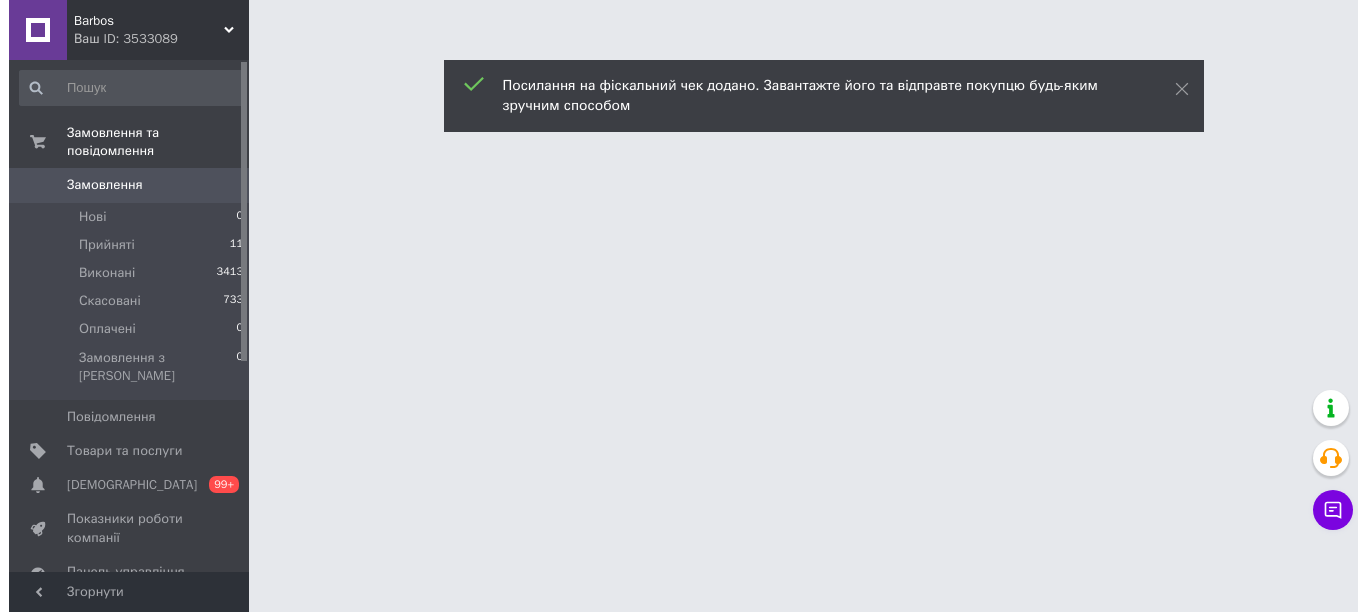scroll, scrollTop: 0, scrollLeft: 0, axis: both 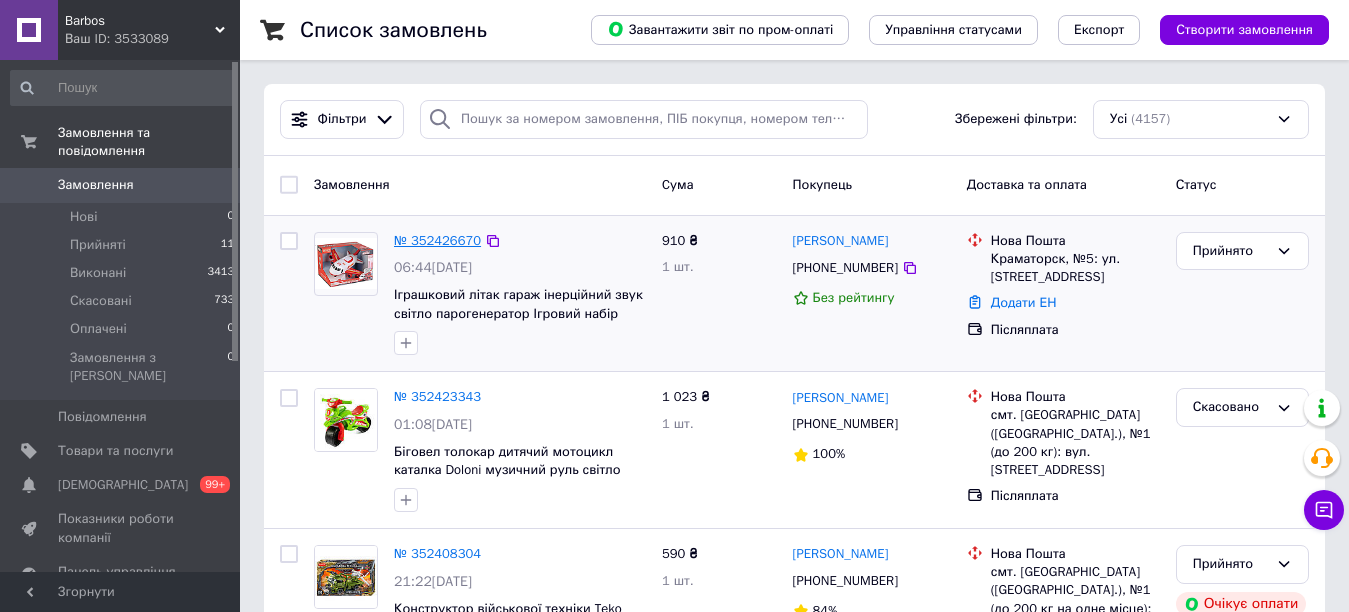 click on "№ 352426670" at bounding box center [437, 240] 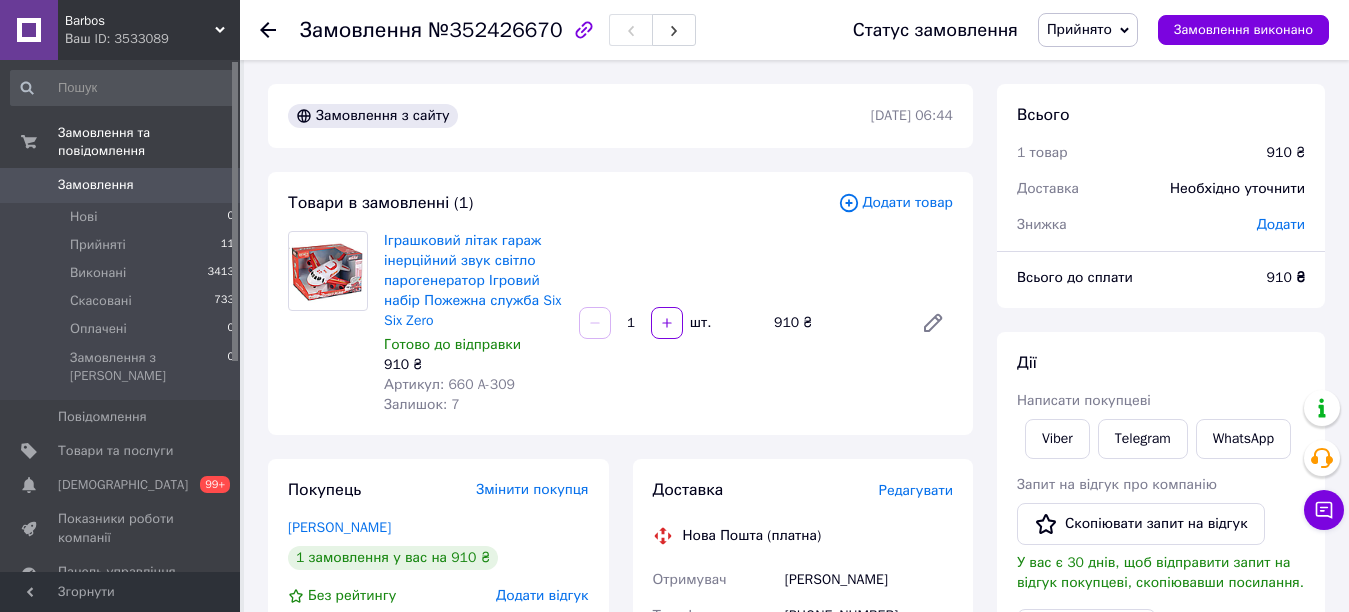 click 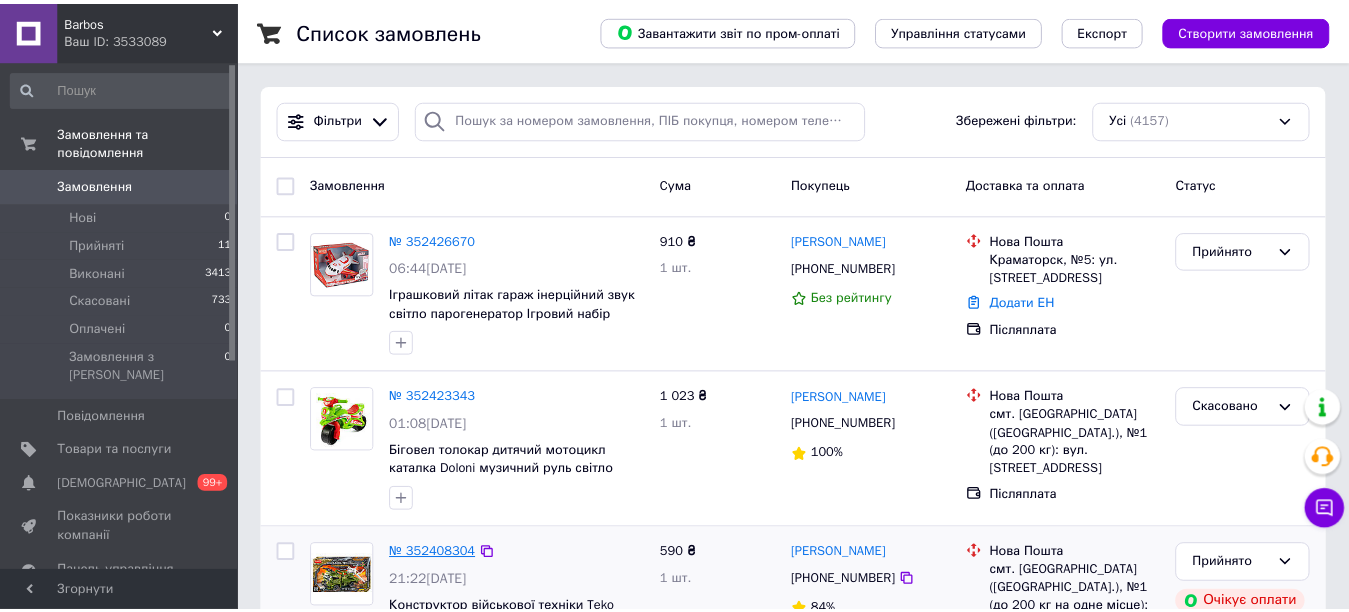 scroll, scrollTop: 200, scrollLeft: 0, axis: vertical 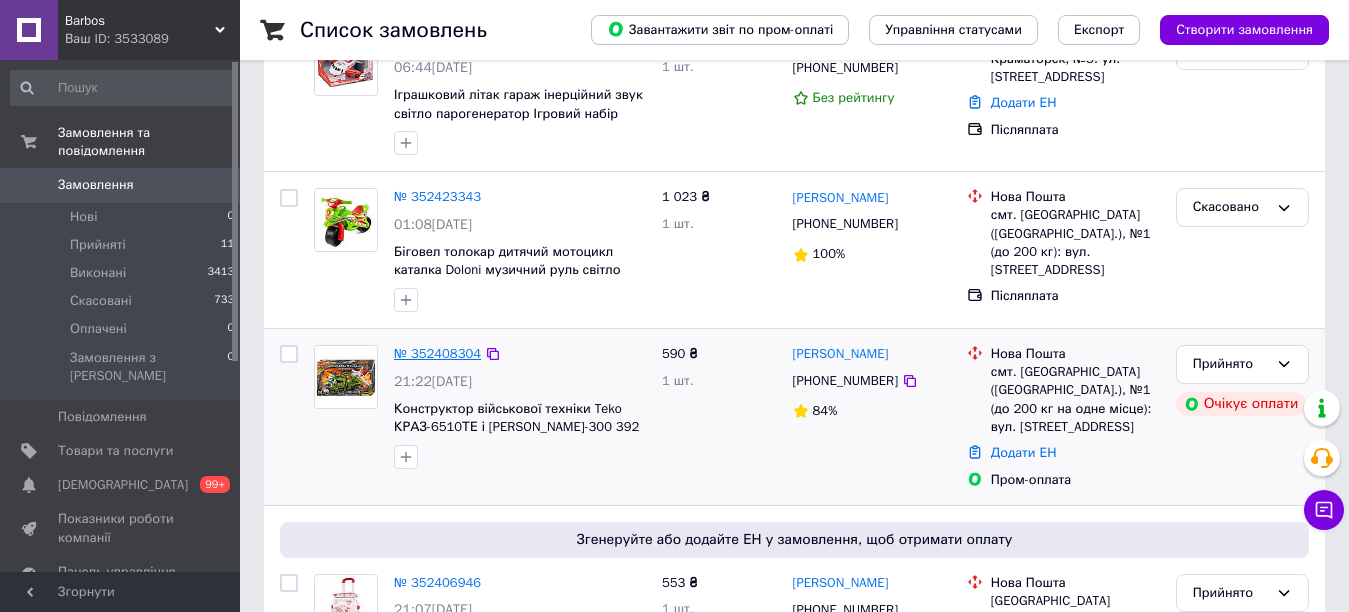 click on "№ 352408304" at bounding box center (437, 353) 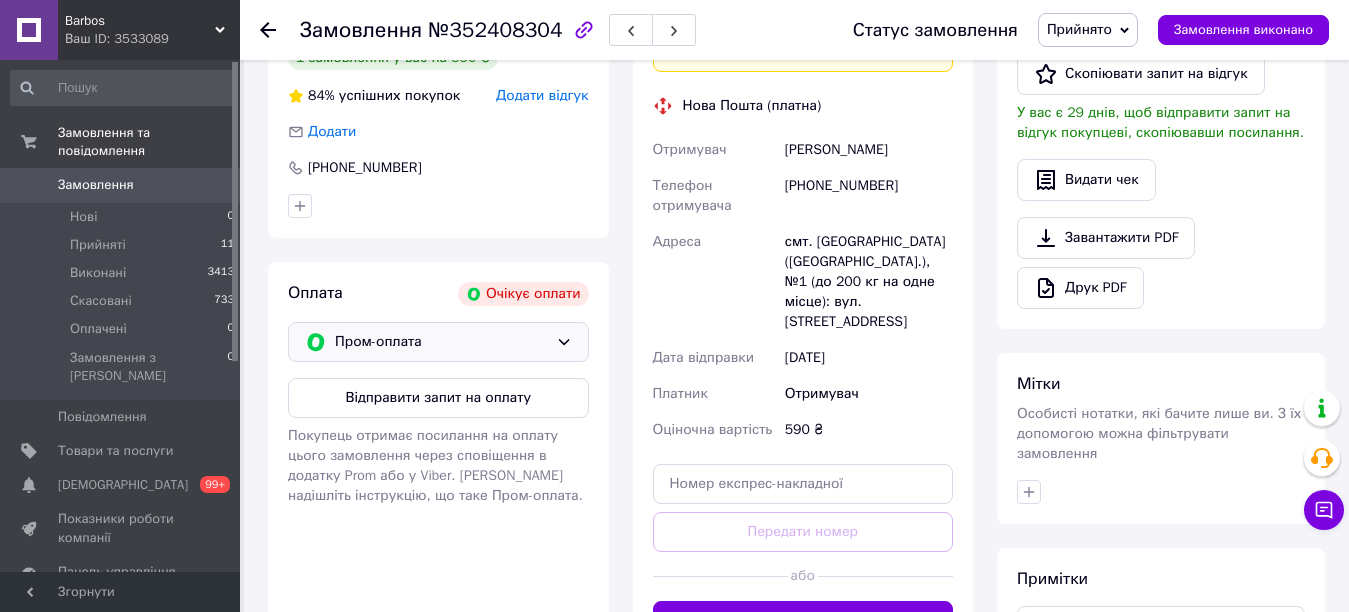 scroll, scrollTop: 700, scrollLeft: 0, axis: vertical 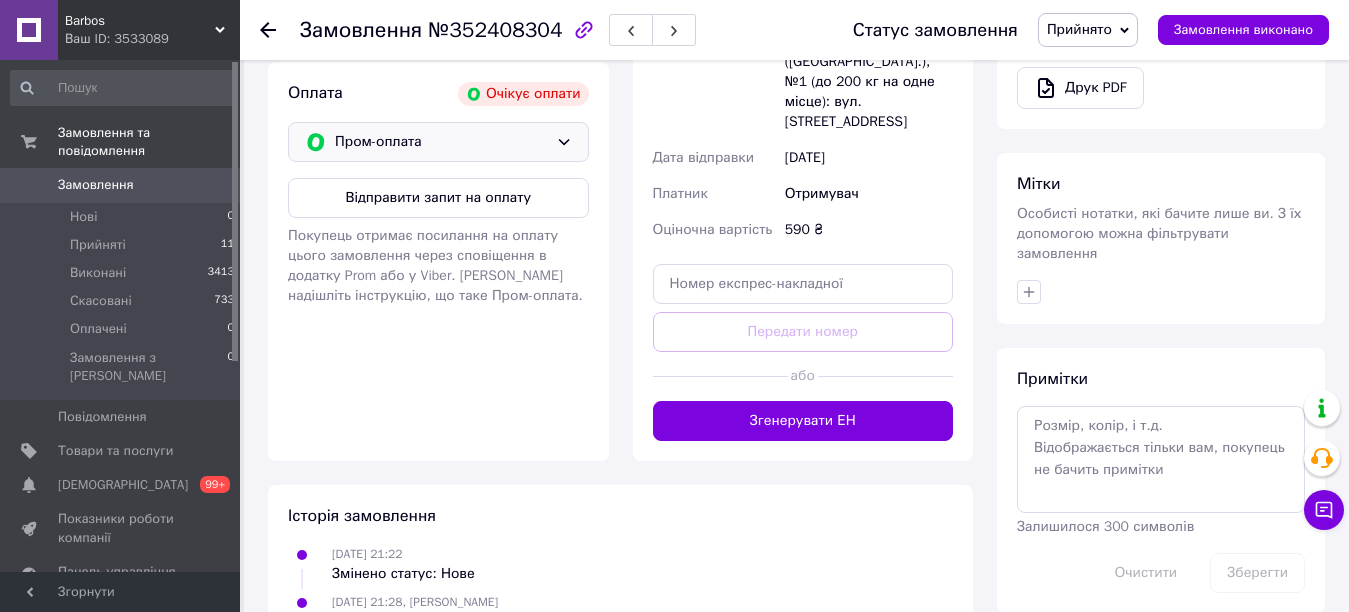 click 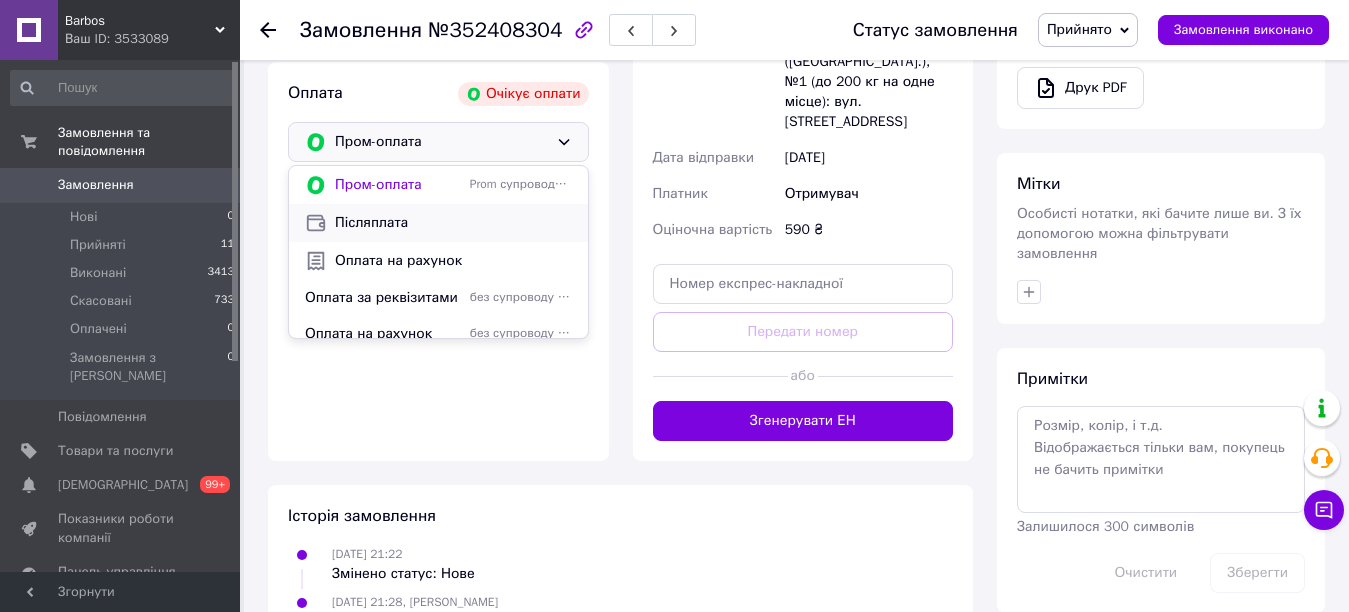 click on "Післяплата" at bounding box center (453, 223) 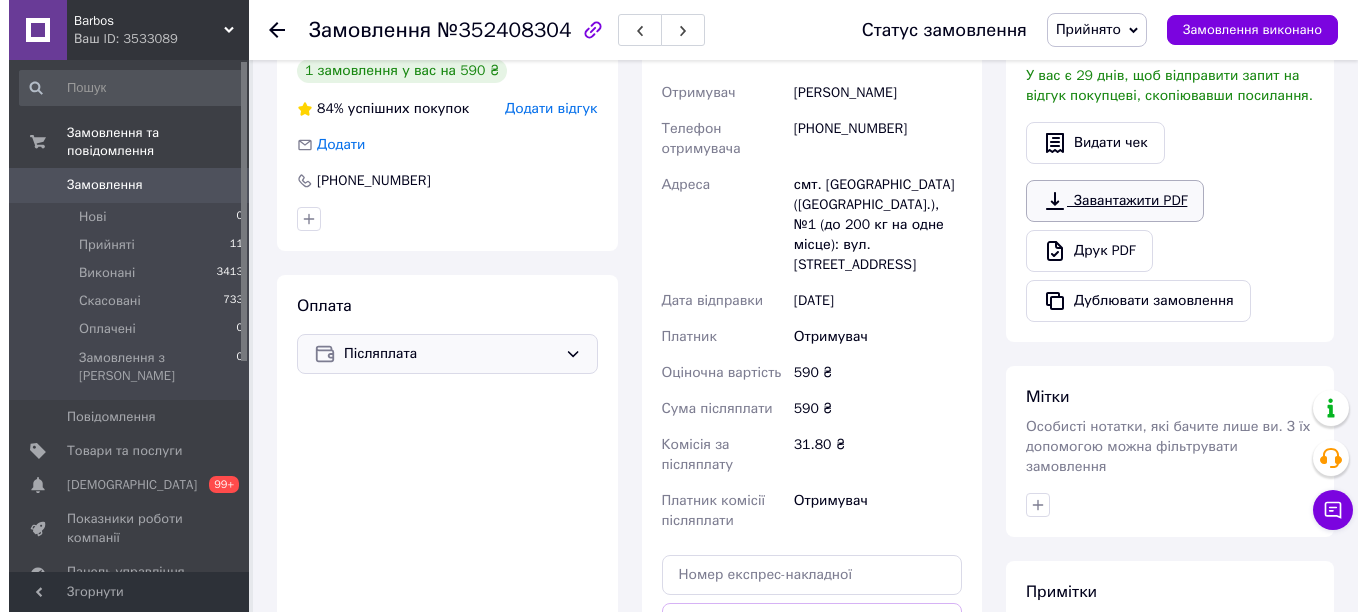 scroll, scrollTop: 300, scrollLeft: 0, axis: vertical 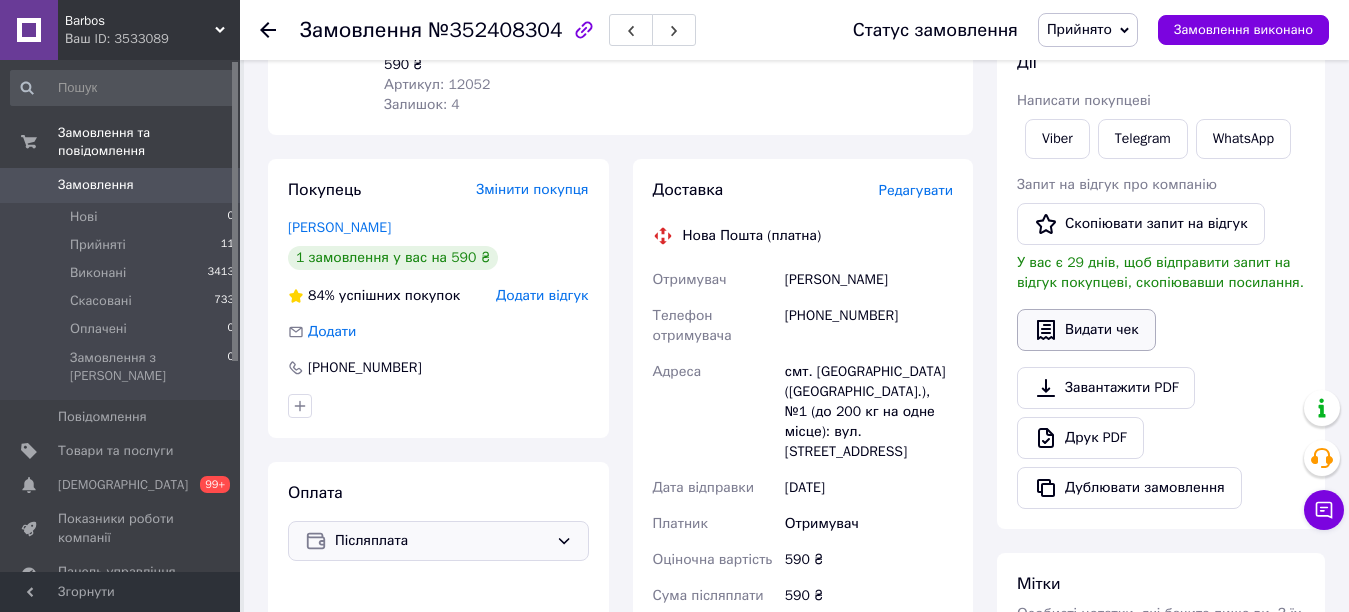 click on "Видати чек" at bounding box center [1086, 330] 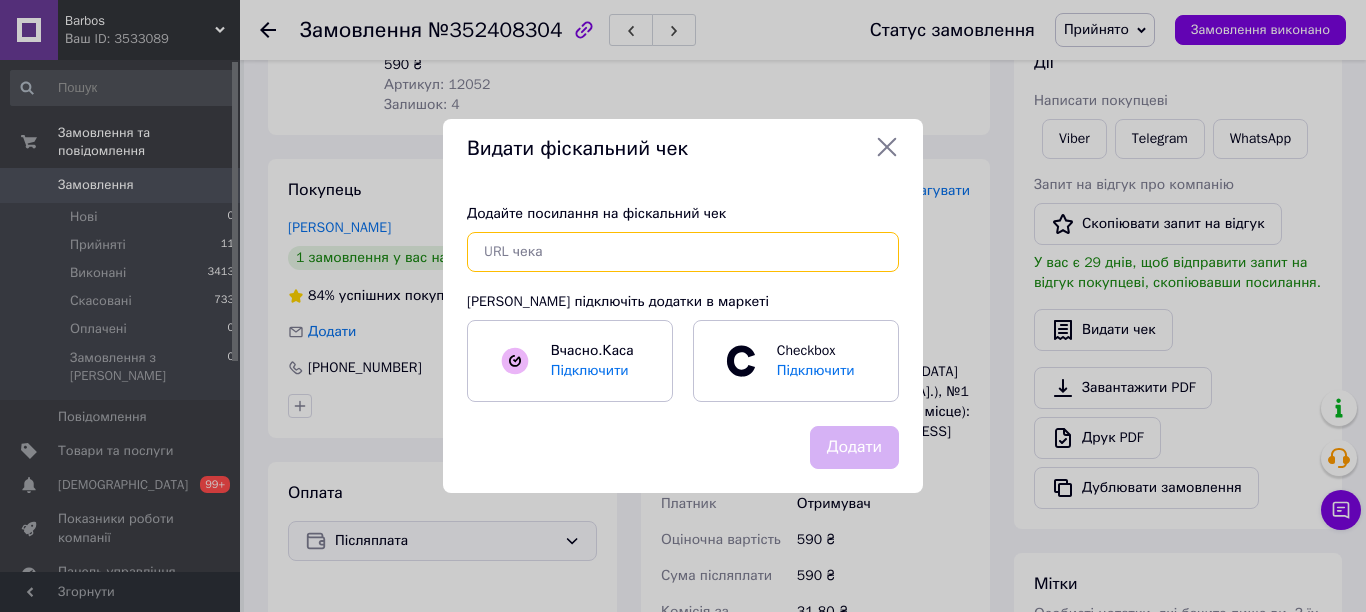 click at bounding box center [683, 252] 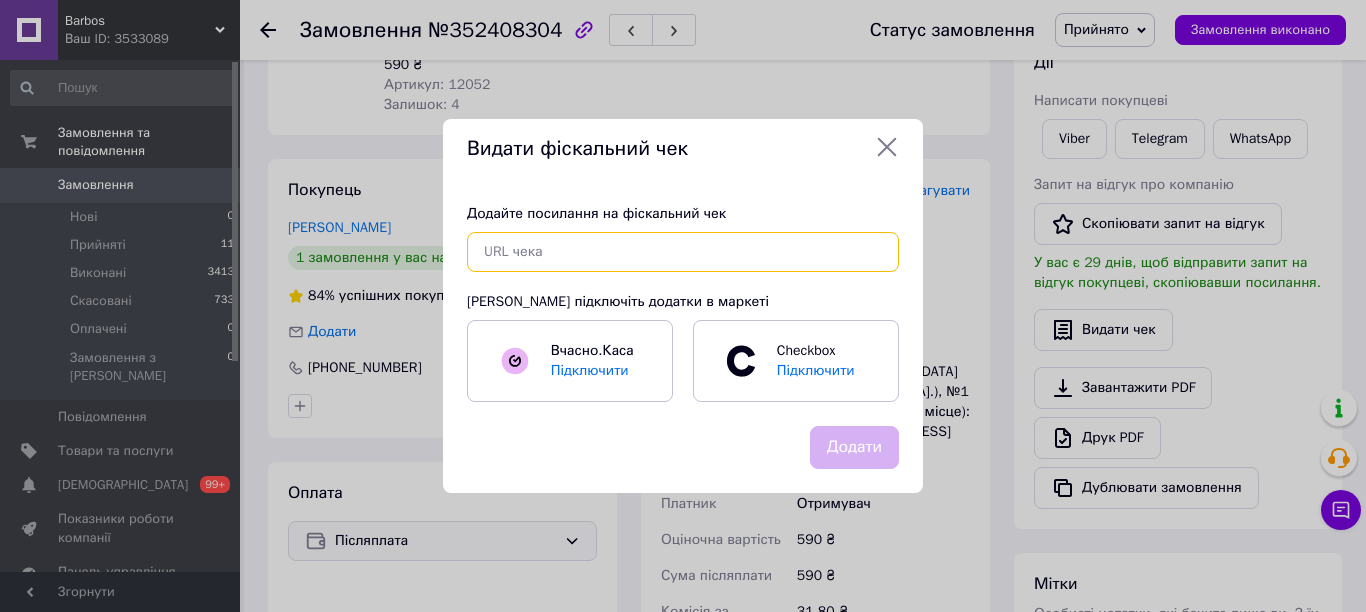 paste on "https://cabinet.tax.gov.ua/cashregs/check?id=GxMBMep1fL4&date=20250713&time=1027&fn=4000974127&sm=590.00#8287f1b942782523fa0ce55b47d21ef9a891047994560374b5c4ce854fb68e70,13072025102759,GxMBMep1fL4,590.00,4000974127" 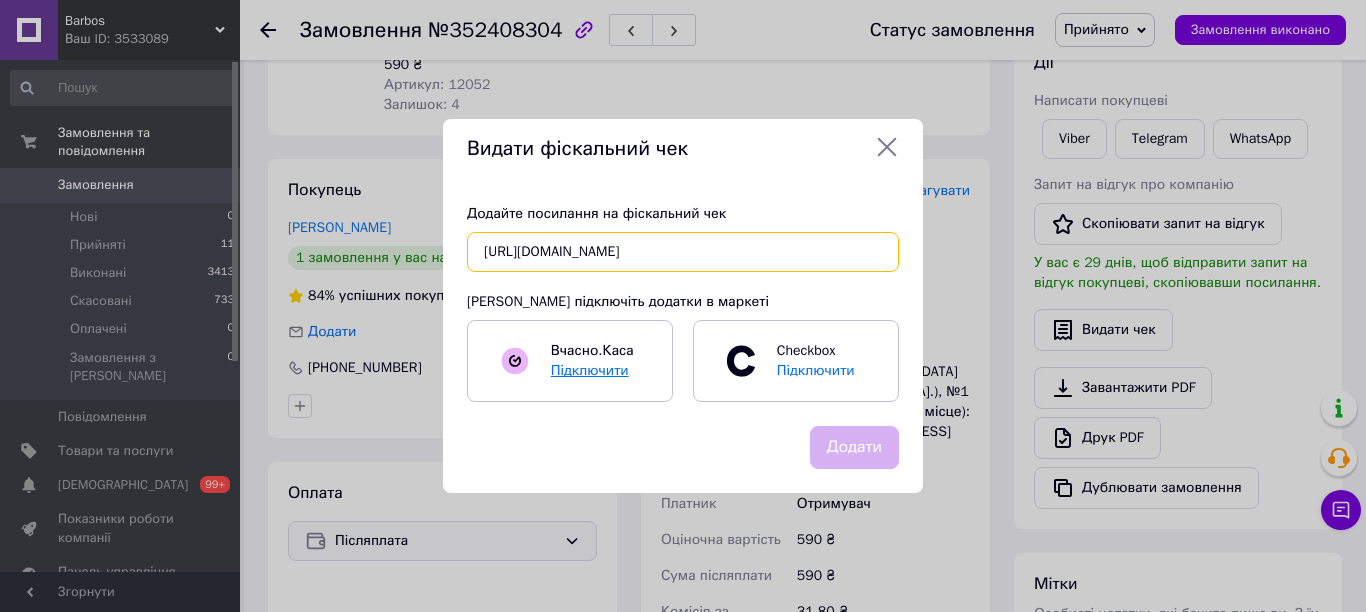 scroll, scrollTop: 0, scrollLeft: 1152, axis: horizontal 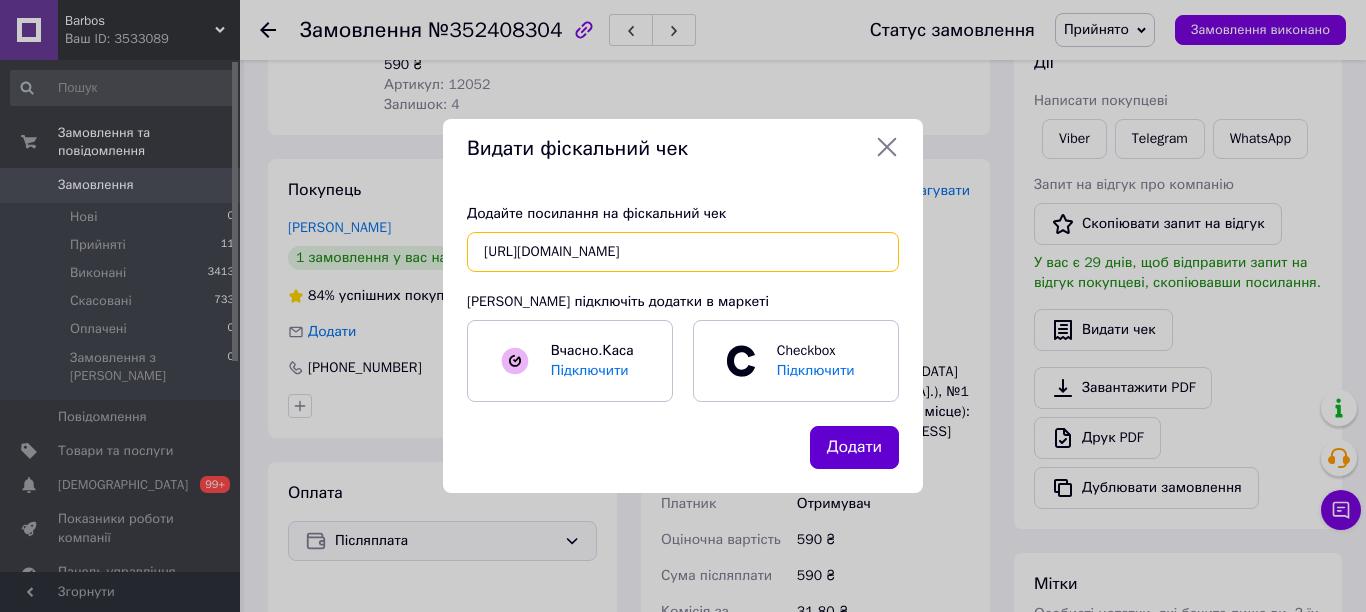 type on "https://cabinet.tax.gov.ua/cashregs/check?id=GxMBMep1fL4&date=20250713&time=1027&fn=4000974127&sm=590.00#8287f1b942782523fa0ce55b47d21ef9a891047994560374b5c4ce854fb68e70,13072025102759,GxMBMep1fL4,590.00,4000974127" 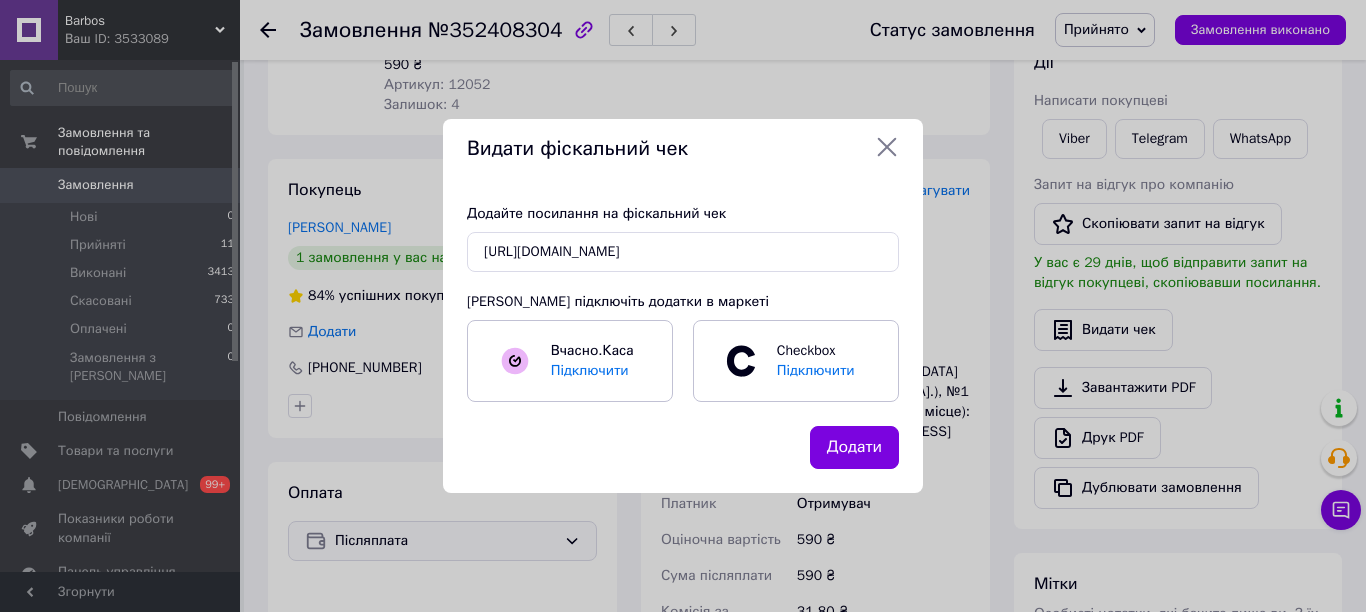 click on "Додати" at bounding box center [854, 447] 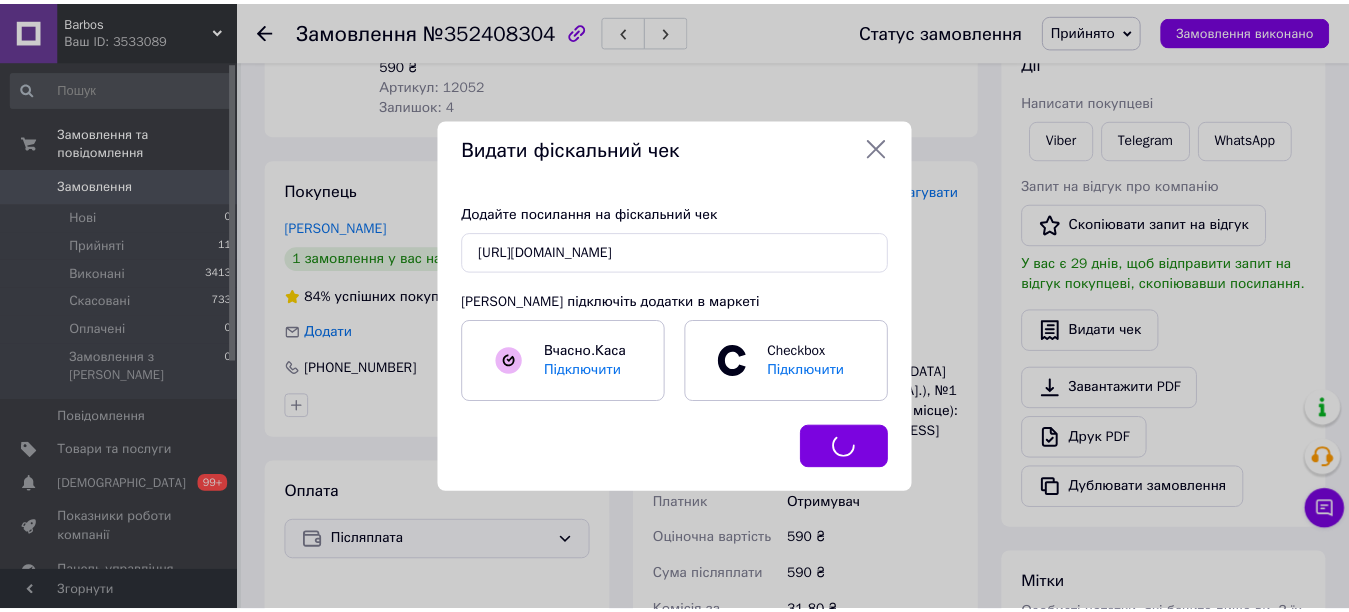 scroll, scrollTop: 0, scrollLeft: 0, axis: both 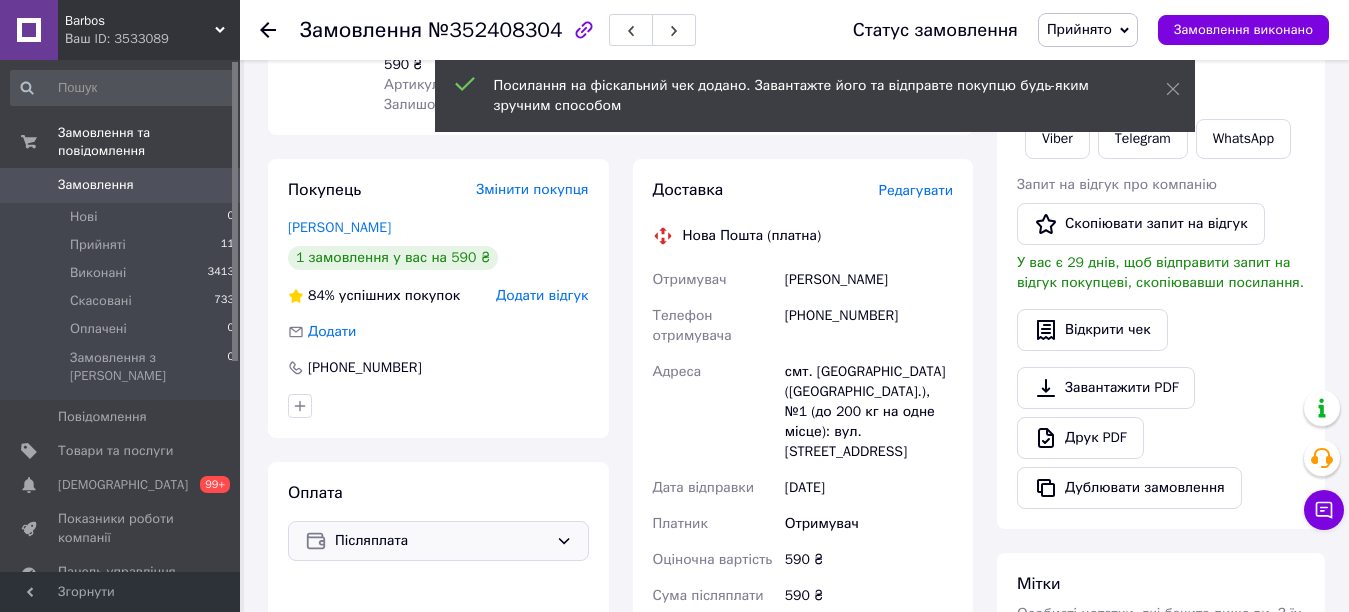 click at bounding box center (280, 30) 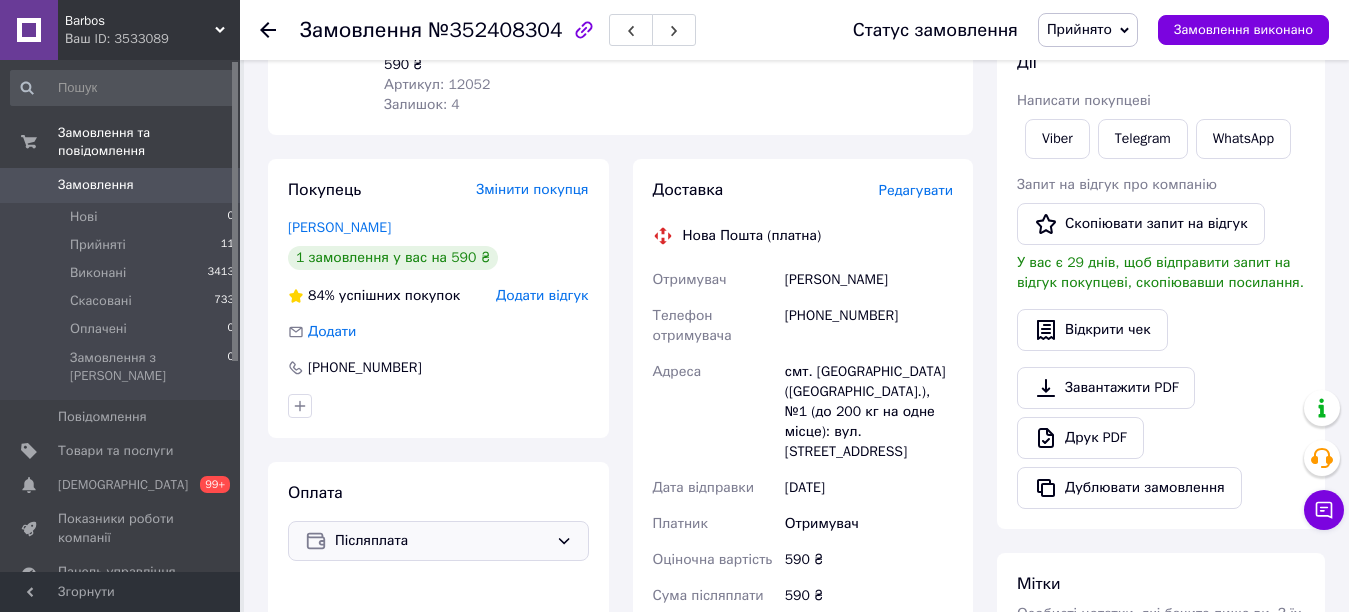 click 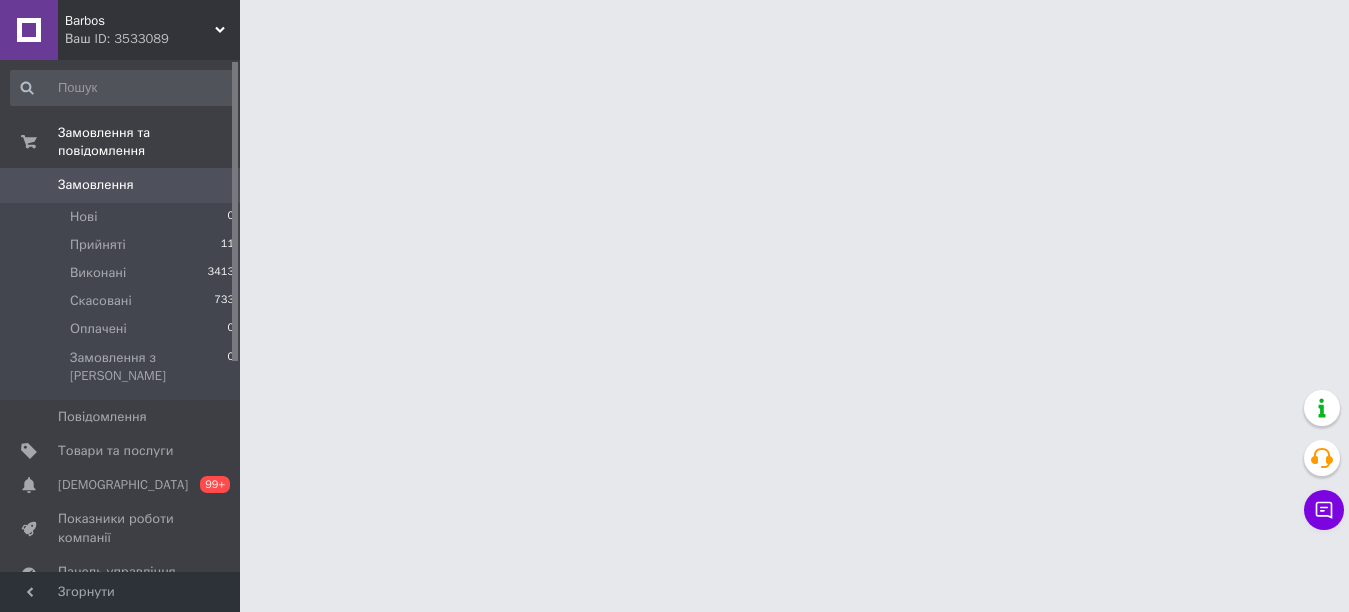 scroll, scrollTop: 0, scrollLeft: 0, axis: both 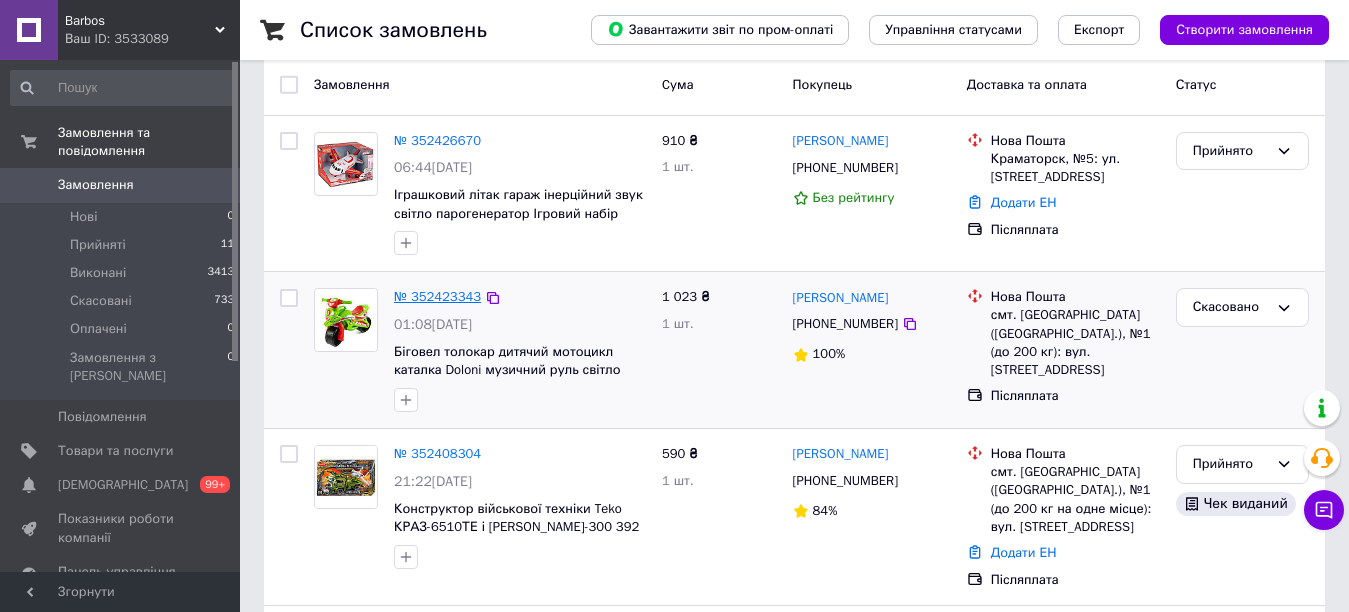 click on "№ 352423343" at bounding box center (437, 296) 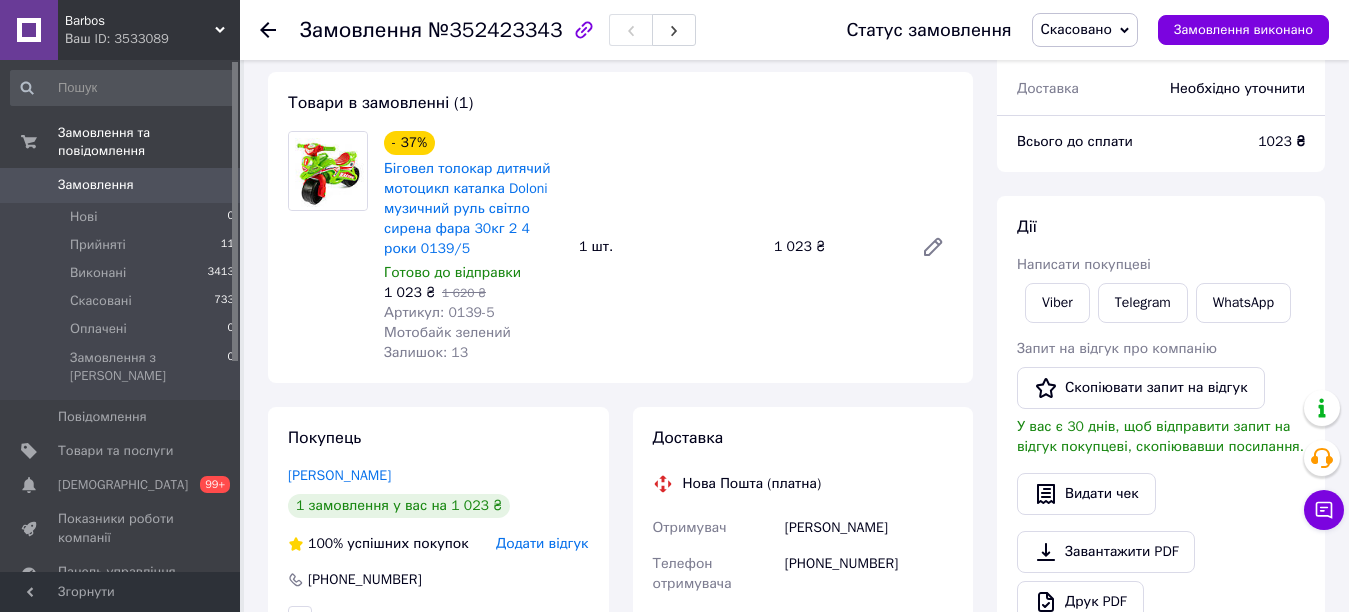 click on "Всього 1 товар 1 023 ₴ Доставка Необхідно уточнити Всього до сплати 1023 ₴ Дії Написати покупцеві Viber Telegram WhatsApp Запит на відгук про компанію   Скопіювати запит на відгук У вас є 30 днів, щоб відправити запит на відгук покупцеві, скопіювавши посилання.   Видати чек   Завантажити PDF   Друк PDF   Дублювати замовлення Мітки Особисті нотатки, які бачите лише ви. З їх допомогою можна фільтрувати замовлення Примітки Залишилося 300 символів Очистити Зберегти" at bounding box center (1161, 580) 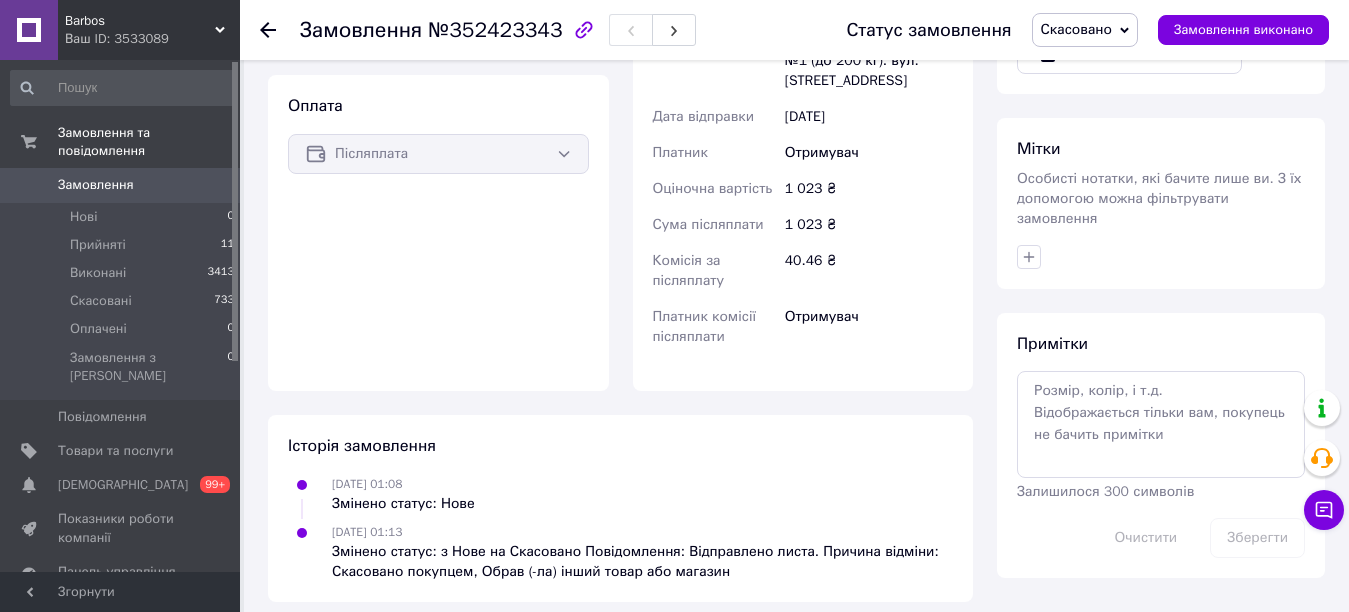 scroll, scrollTop: 713, scrollLeft: 0, axis: vertical 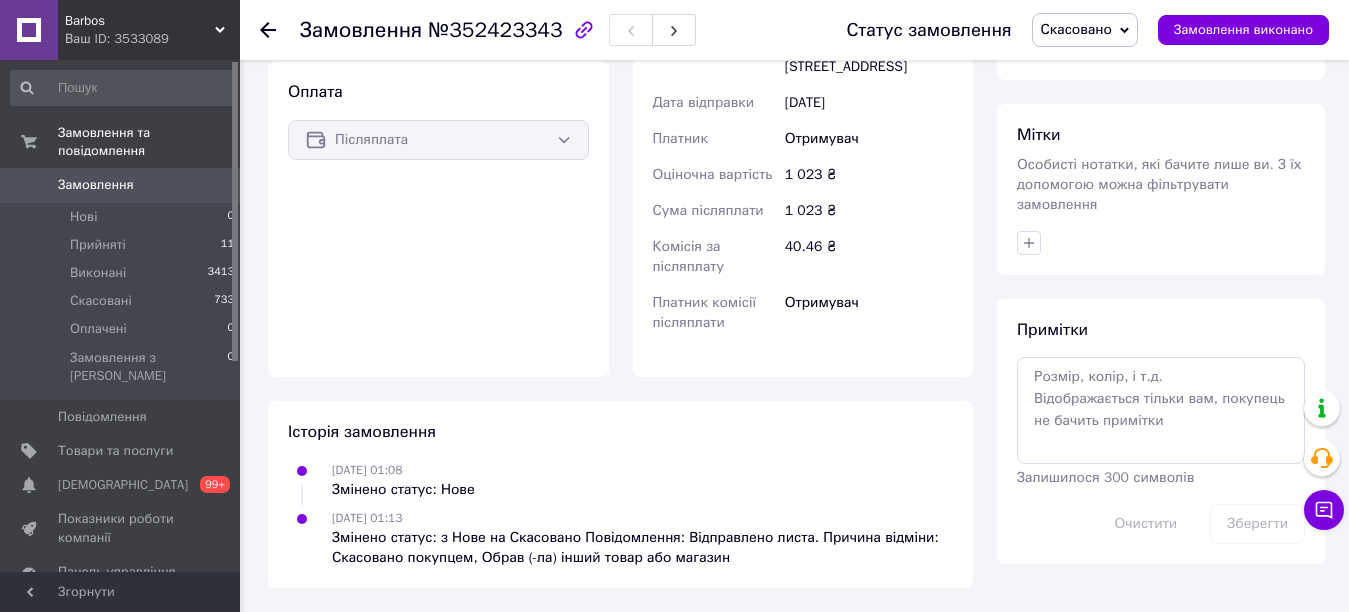 click 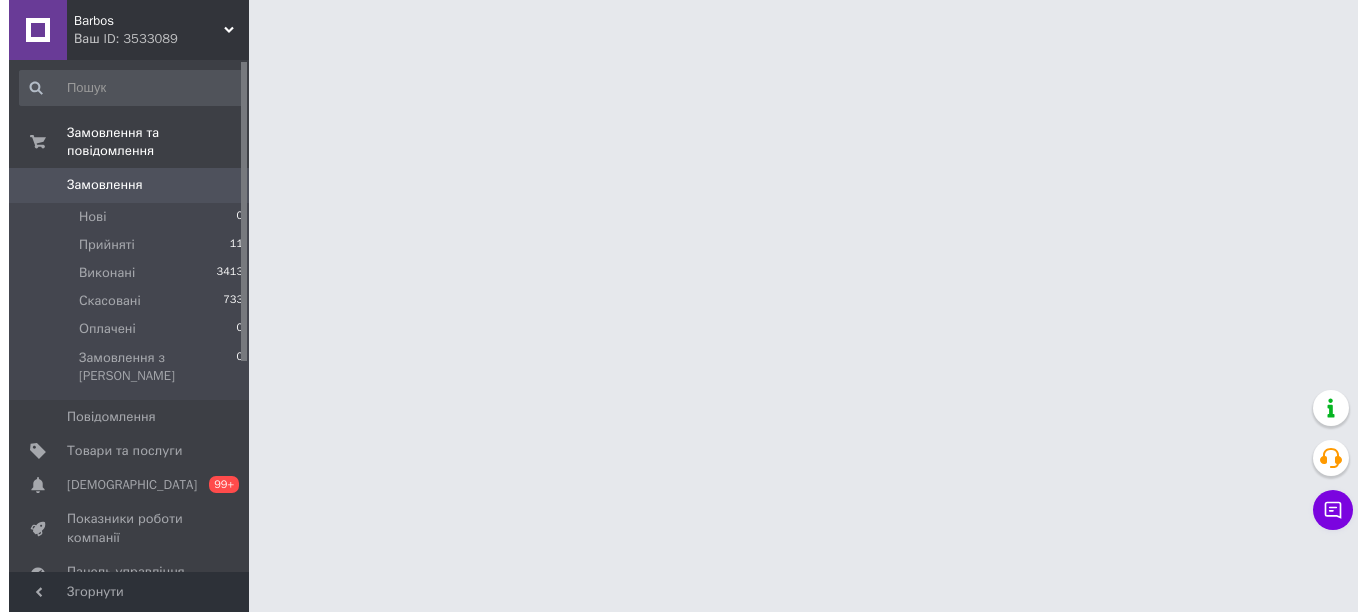 scroll, scrollTop: 0, scrollLeft: 0, axis: both 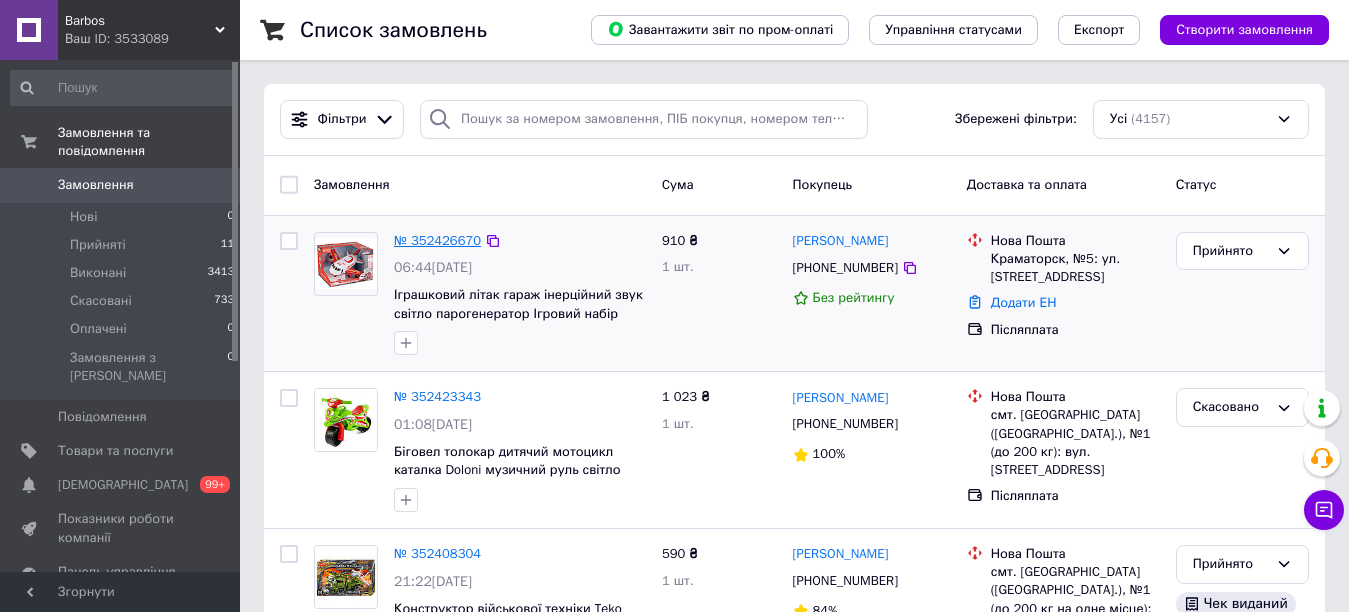 click on "№ 352426670" at bounding box center [437, 240] 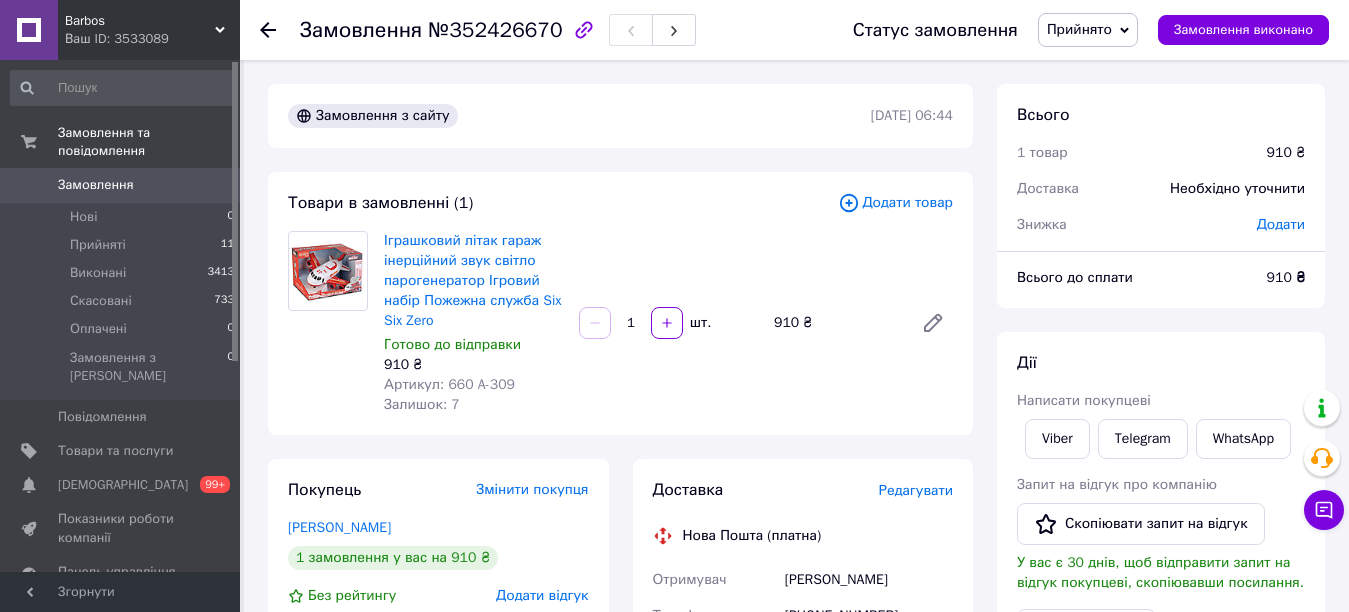 click 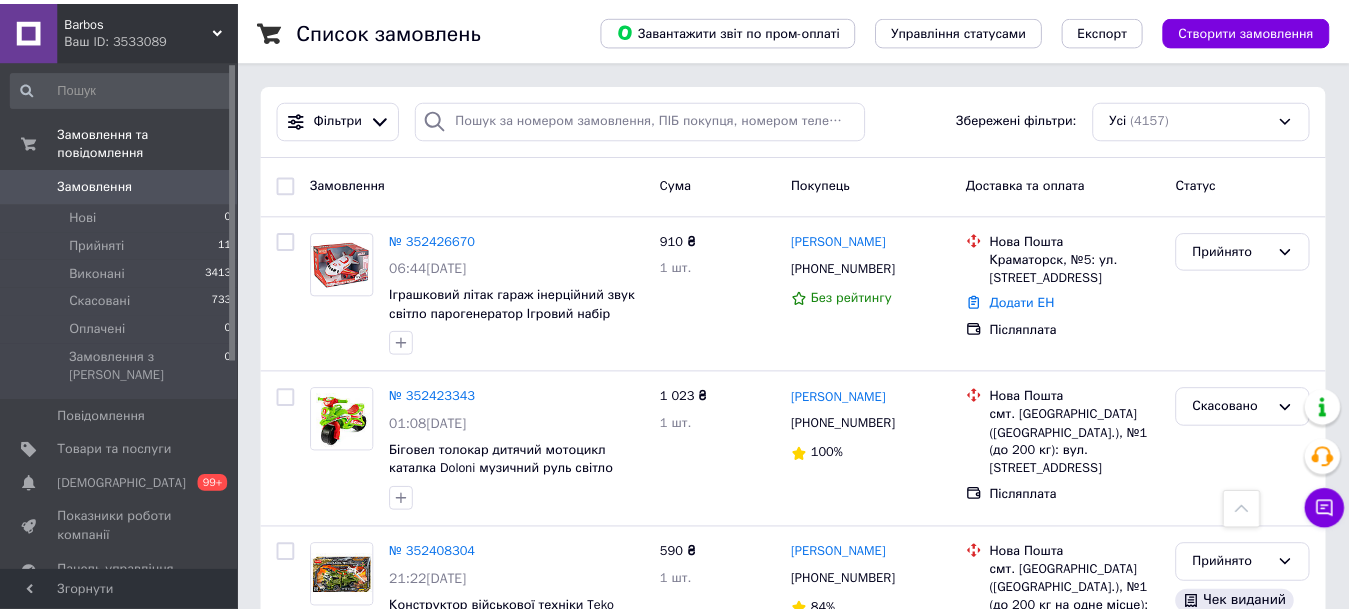 scroll, scrollTop: 1000, scrollLeft: 0, axis: vertical 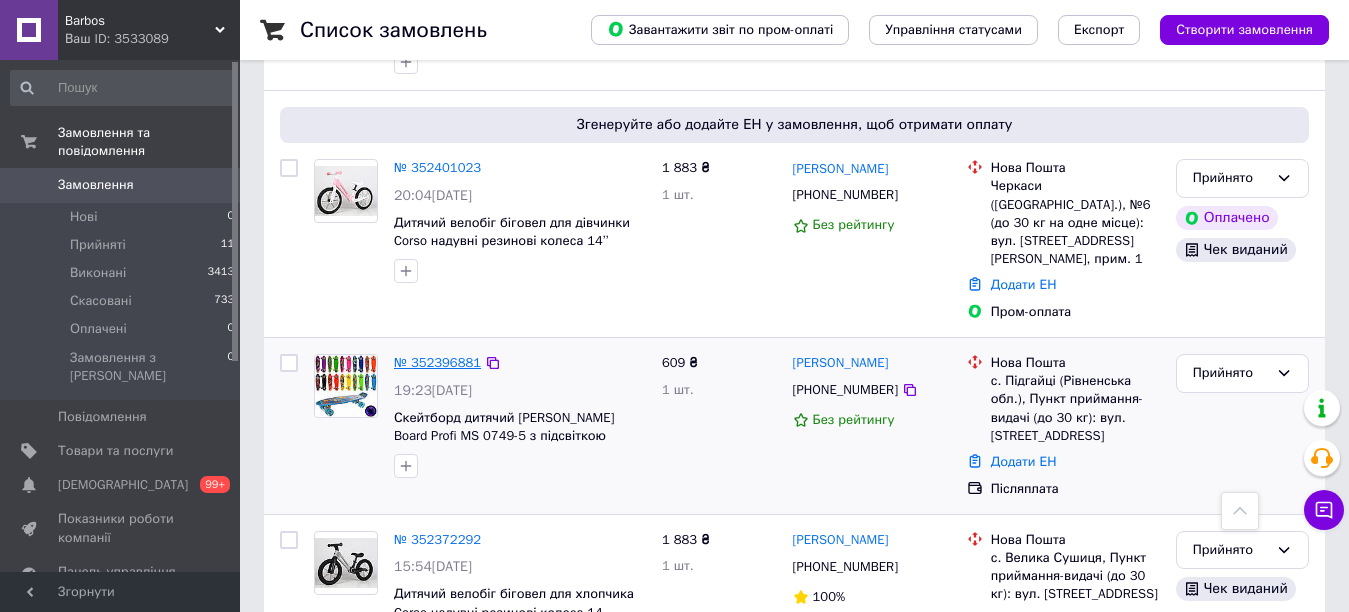 click on "№ 352396881" at bounding box center (437, 362) 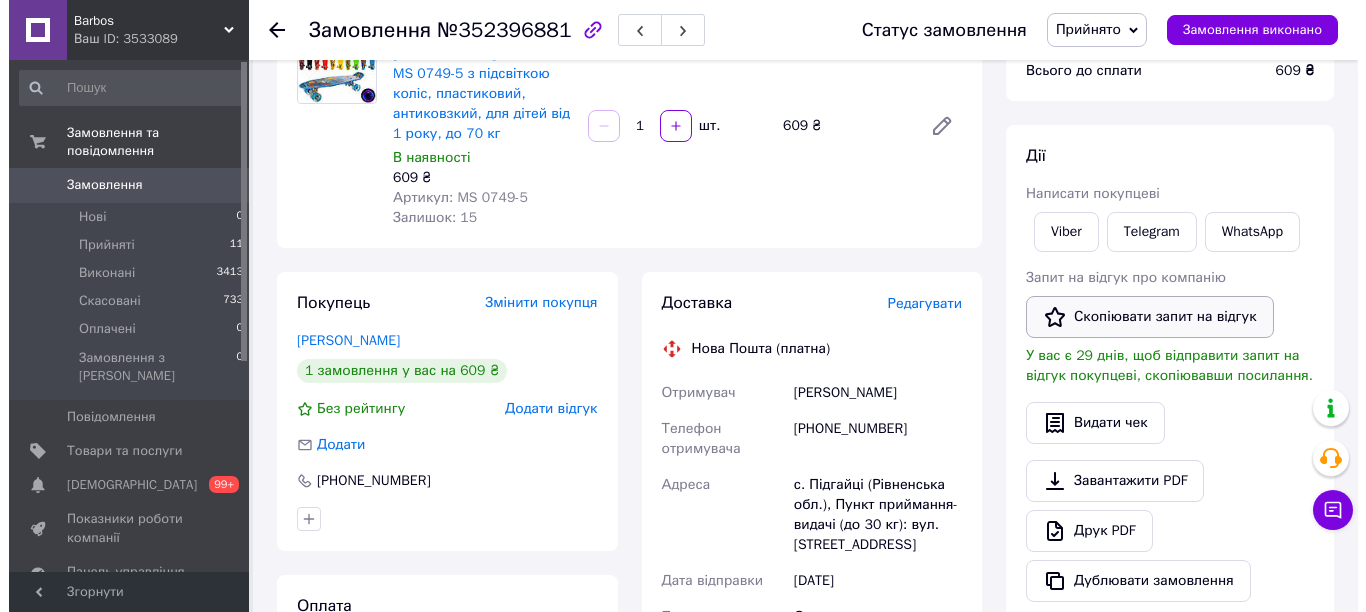 scroll, scrollTop: 242, scrollLeft: 0, axis: vertical 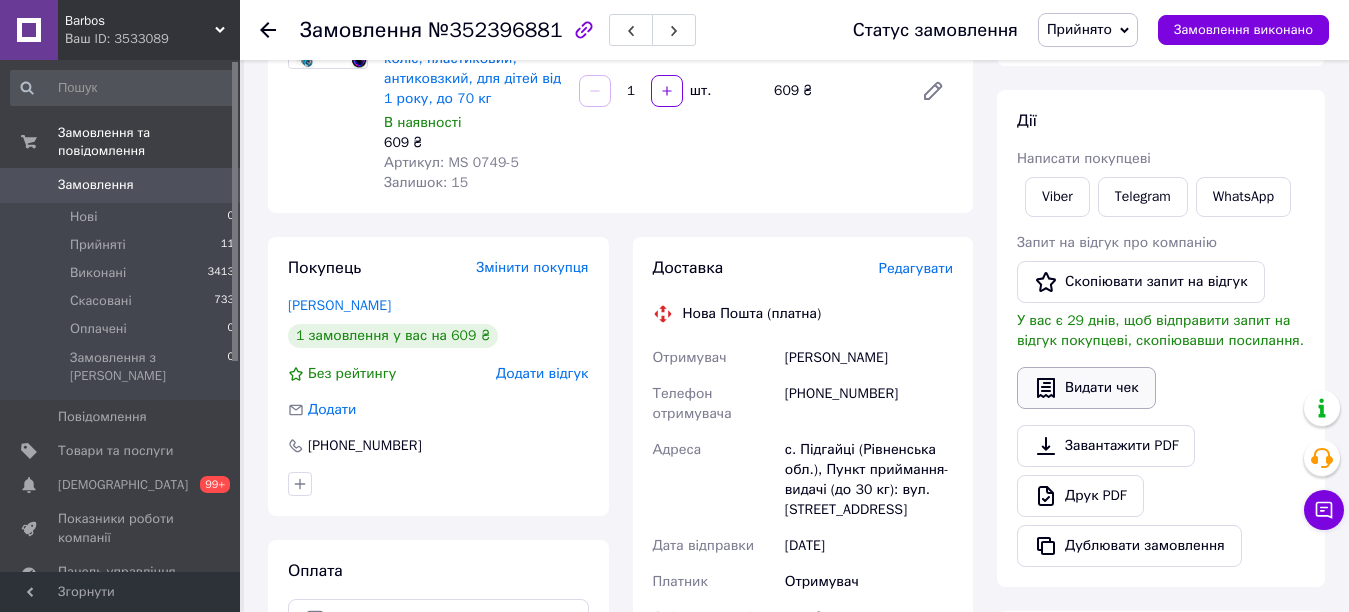 click on "Видати чек" at bounding box center [1086, 388] 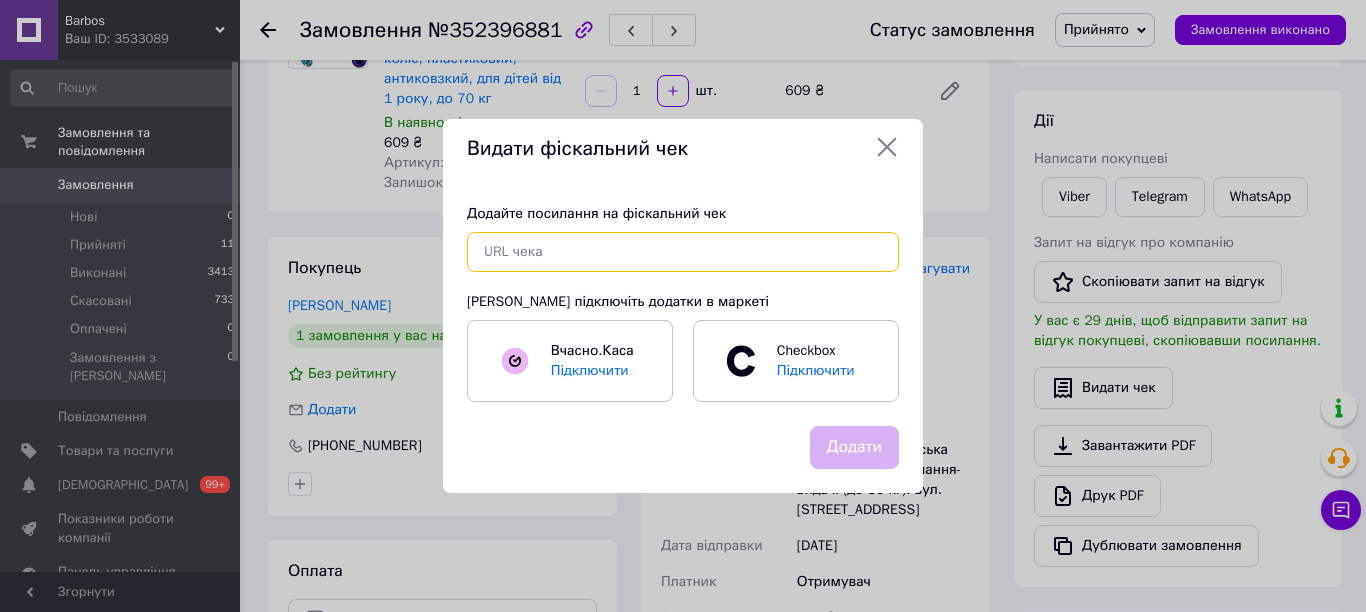 click at bounding box center (683, 252) 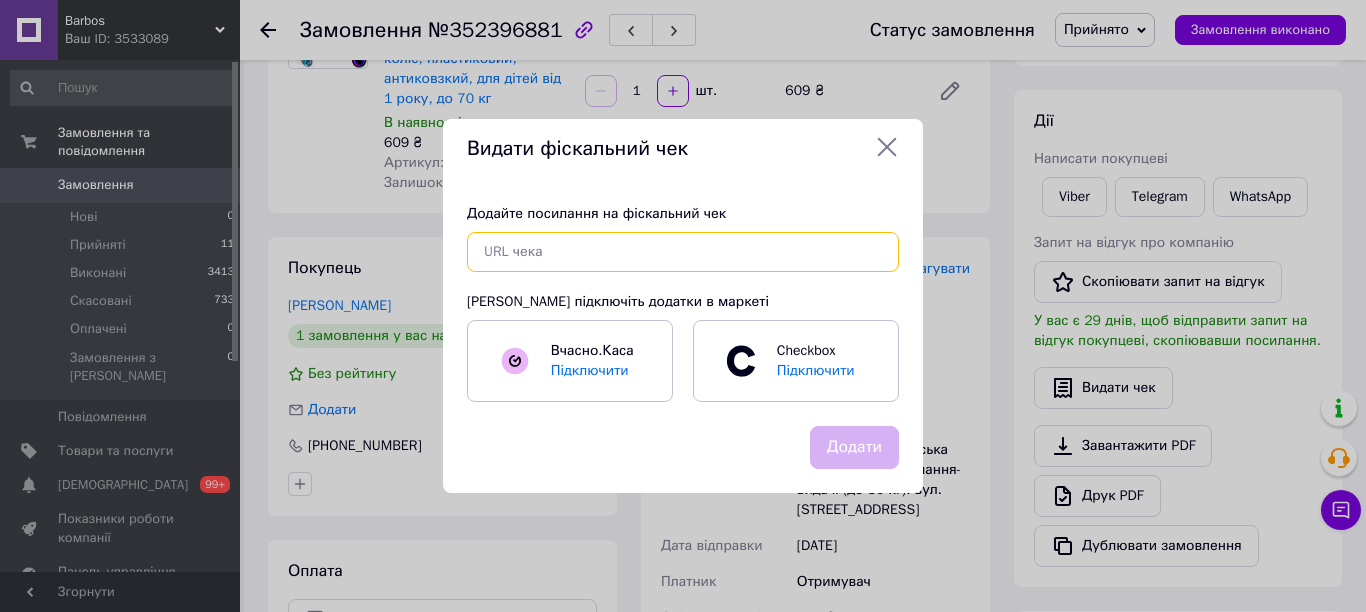 paste on "https://cabinet.tax.gov.ua/cashregs/check?id=qL5gD6HbqTE&date=20250713&time=1047&fn=4000974127&sm=609.00#1404073fe87fc1240861ca8fa269cfe8f89ecea84fb31a467364951ecc7239ac,13072025104729,qL5gD6HbqTE,609.00,4000974127" 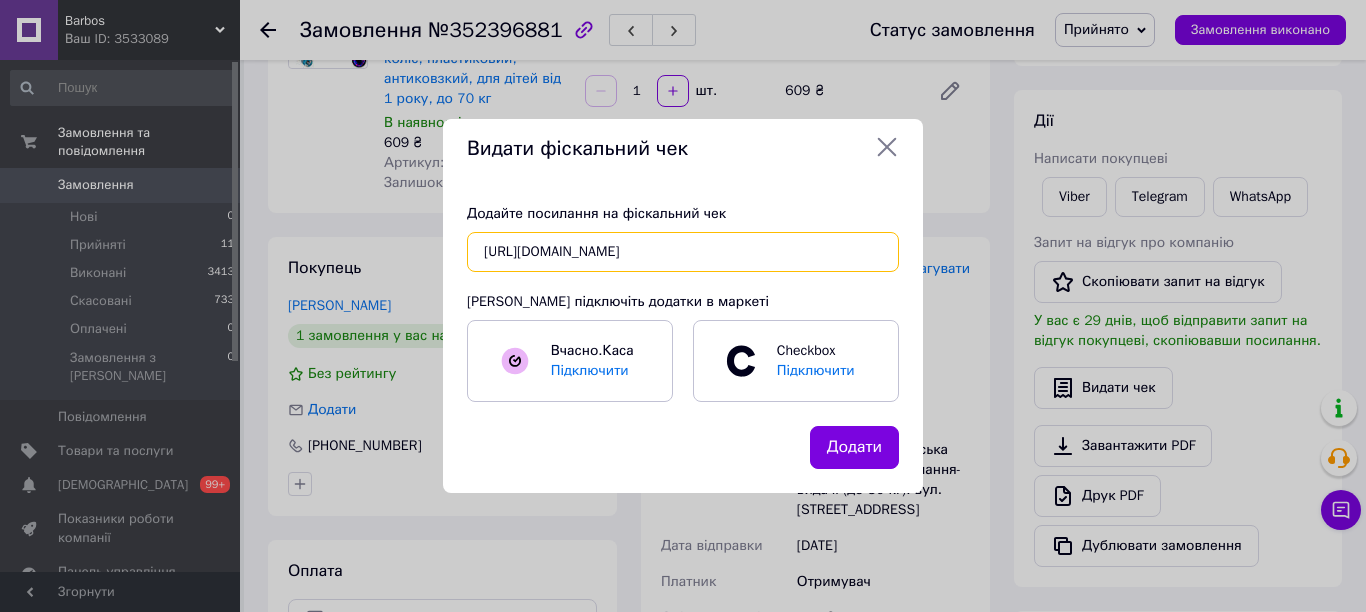scroll, scrollTop: 0, scrollLeft: 1133, axis: horizontal 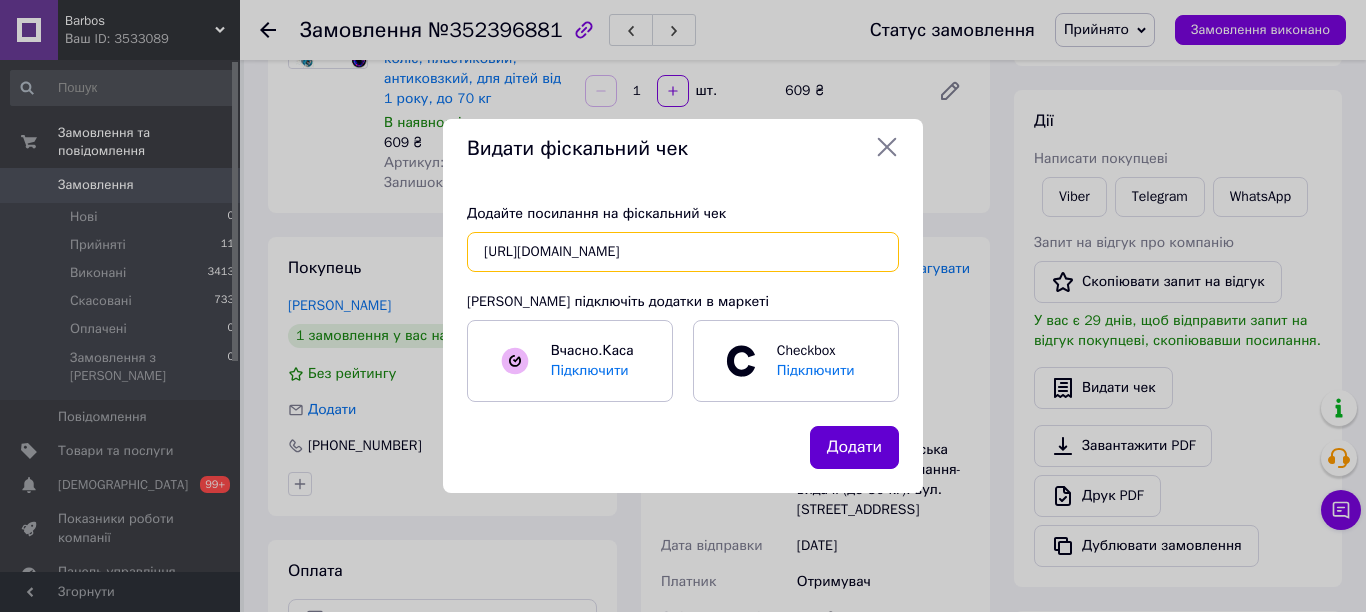 type on "https://cabinet.tax.gov.ua/cashregs/check?id=qL5gD6HbqTE&date=20250713&time=1047&fn=4000974127&sm=609.00#1404073fe87fc1240861ca8fa269cfe8f89ecea84fb31a467364951ecc7239ac,13072025104729,qL5gD6HbqTE,609.00,4000974127" 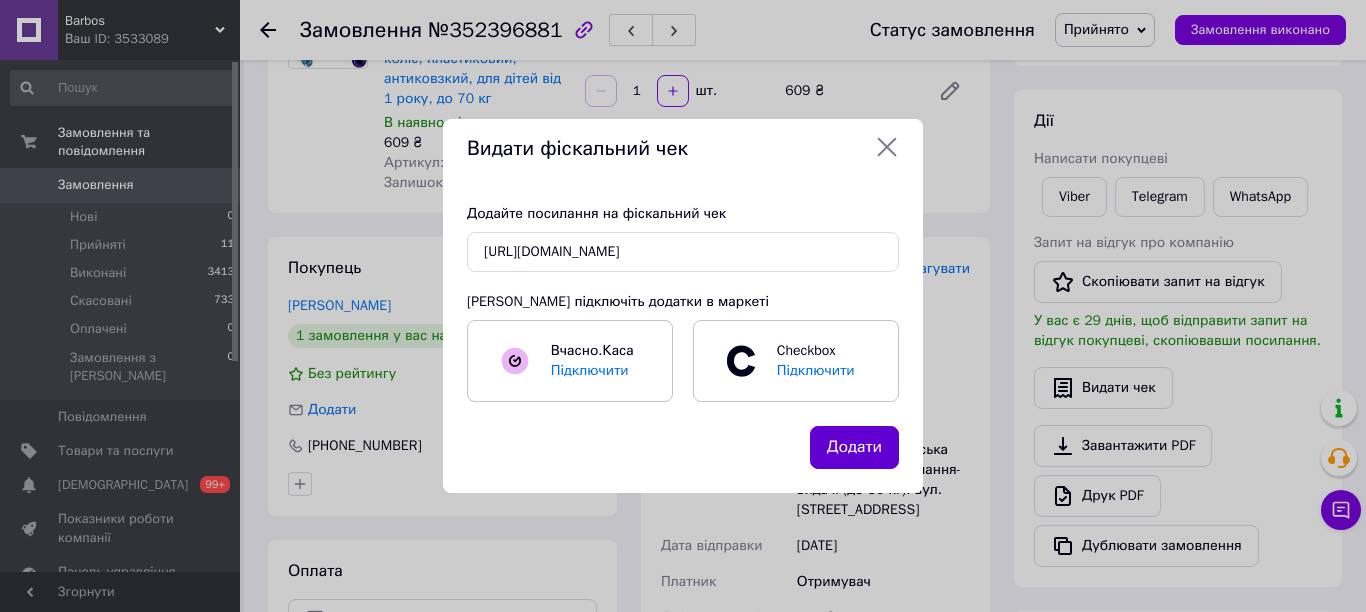 click on "Додати" at bounding box center [854, 447] 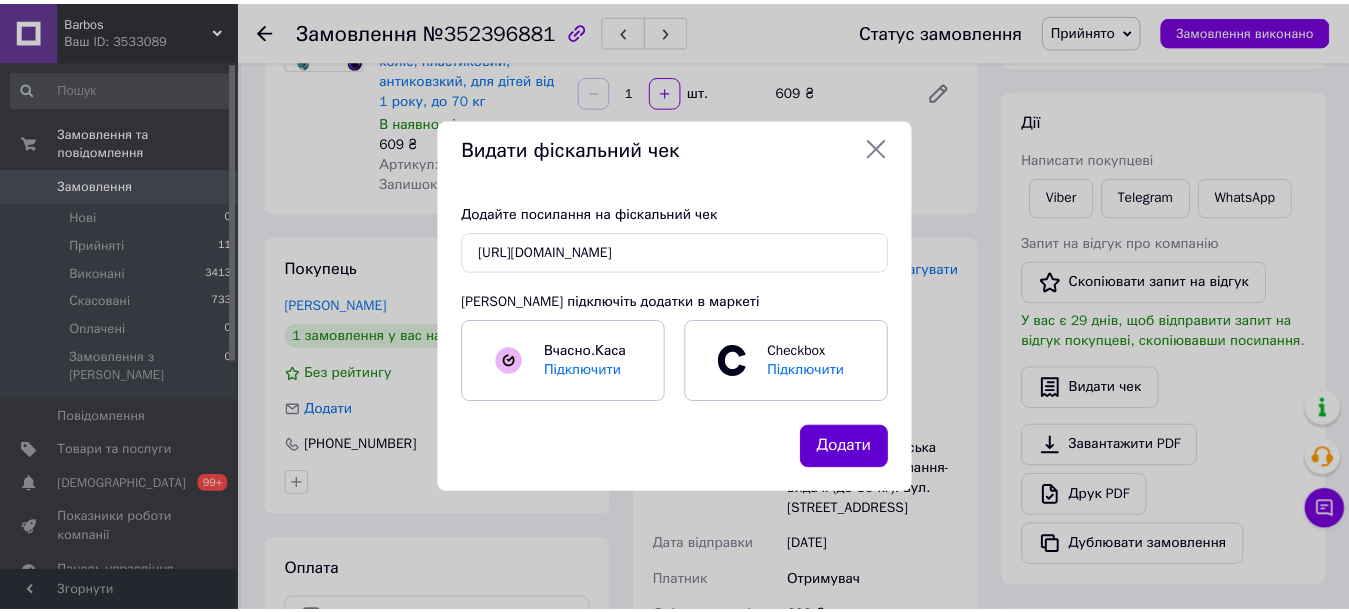 scroll, scrollTop: 0, scrollLeft: 0, axis: both 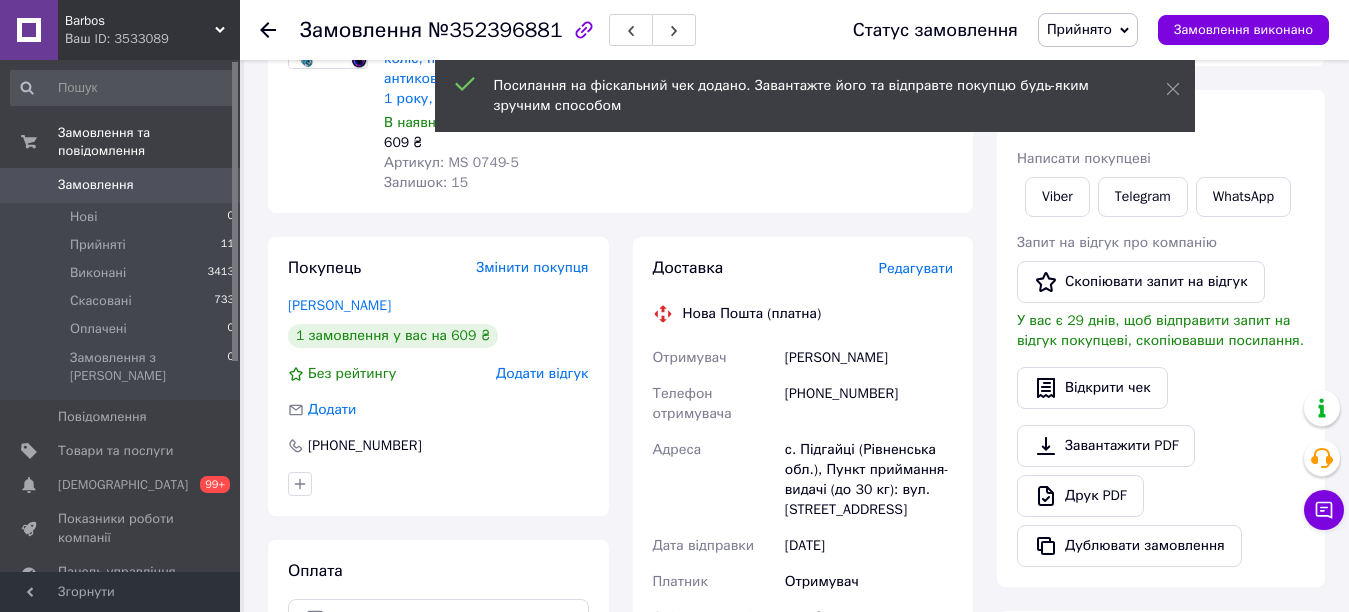 click 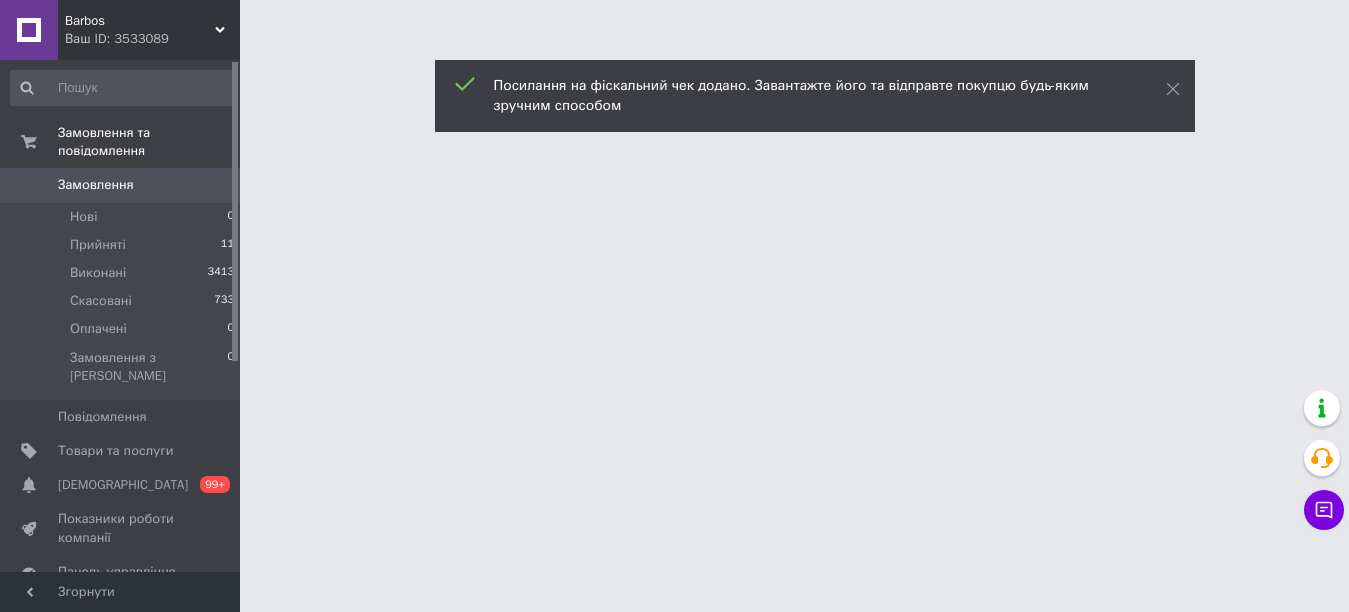 scroll, scrollTop: 0, scrollLeft: 0, axis: both 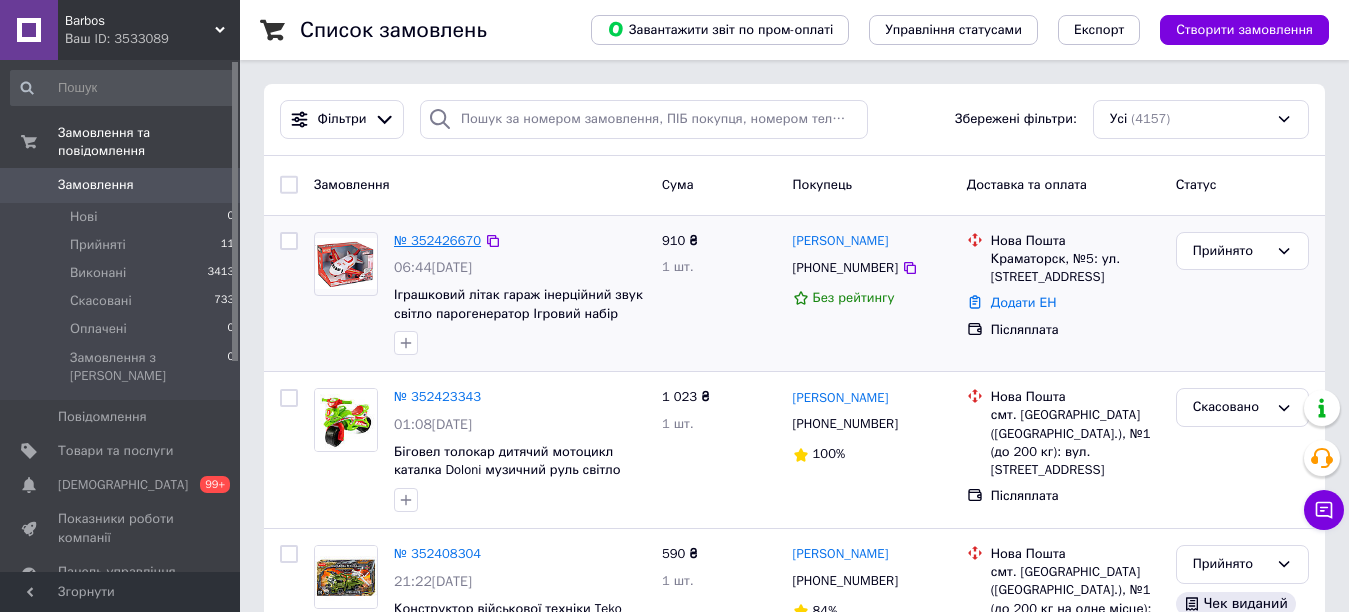 click on "№ 352426670" at bounding box center (437, 240) 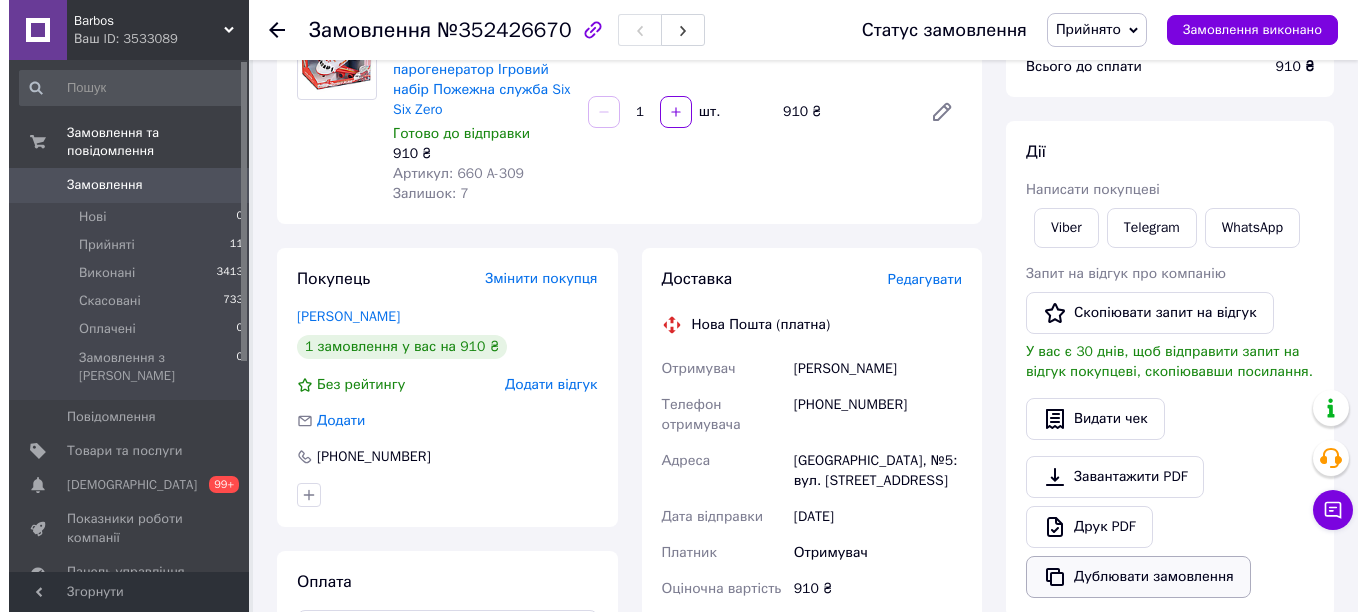 scroll, scrollTop: 300, scrollLeft: 0, axis: vertical 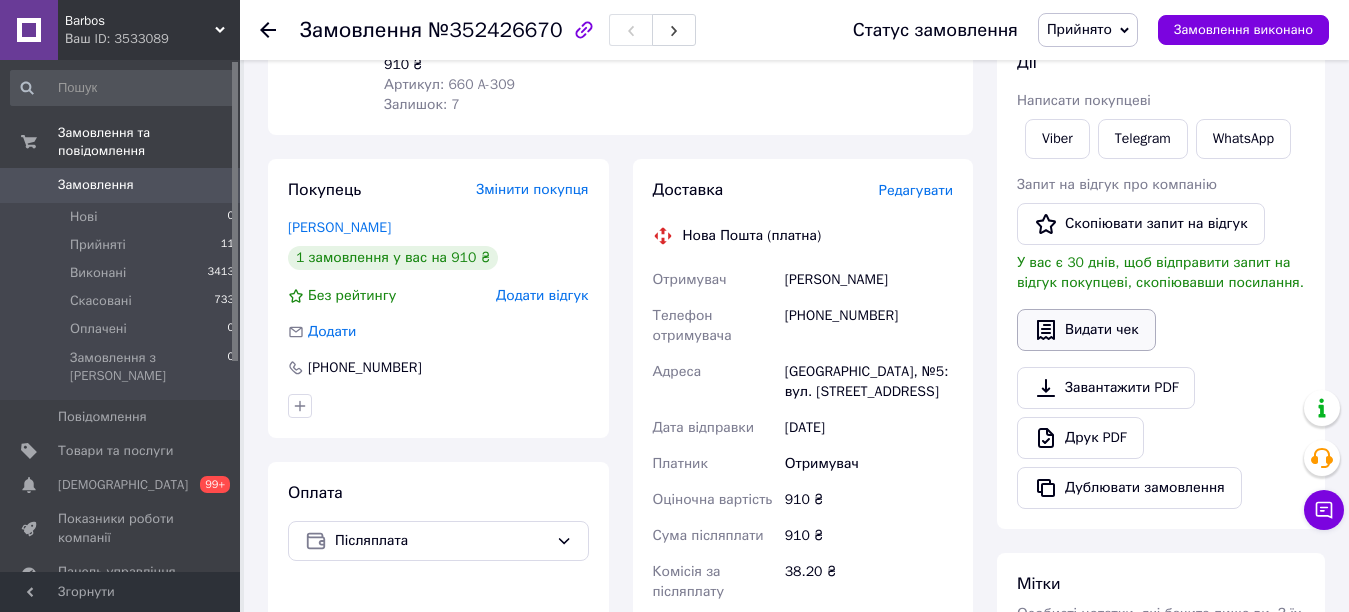 click on "Видати чек" at bounding box center (1086, 330) 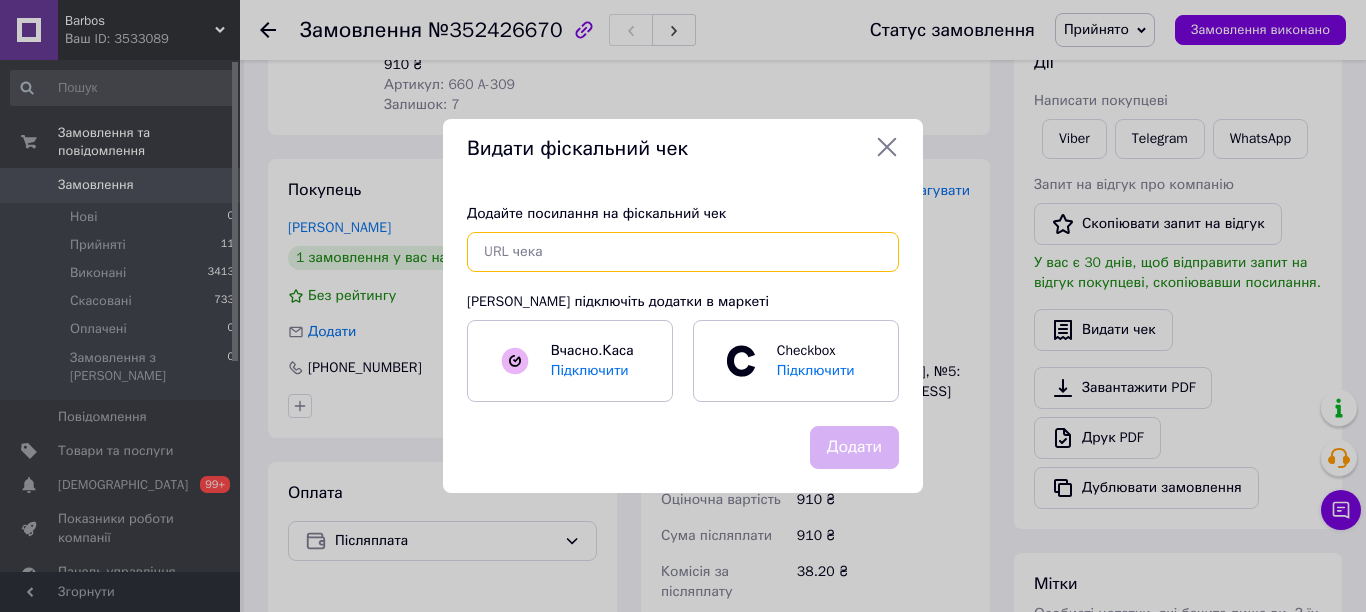 click at bounding box center [683, 252] 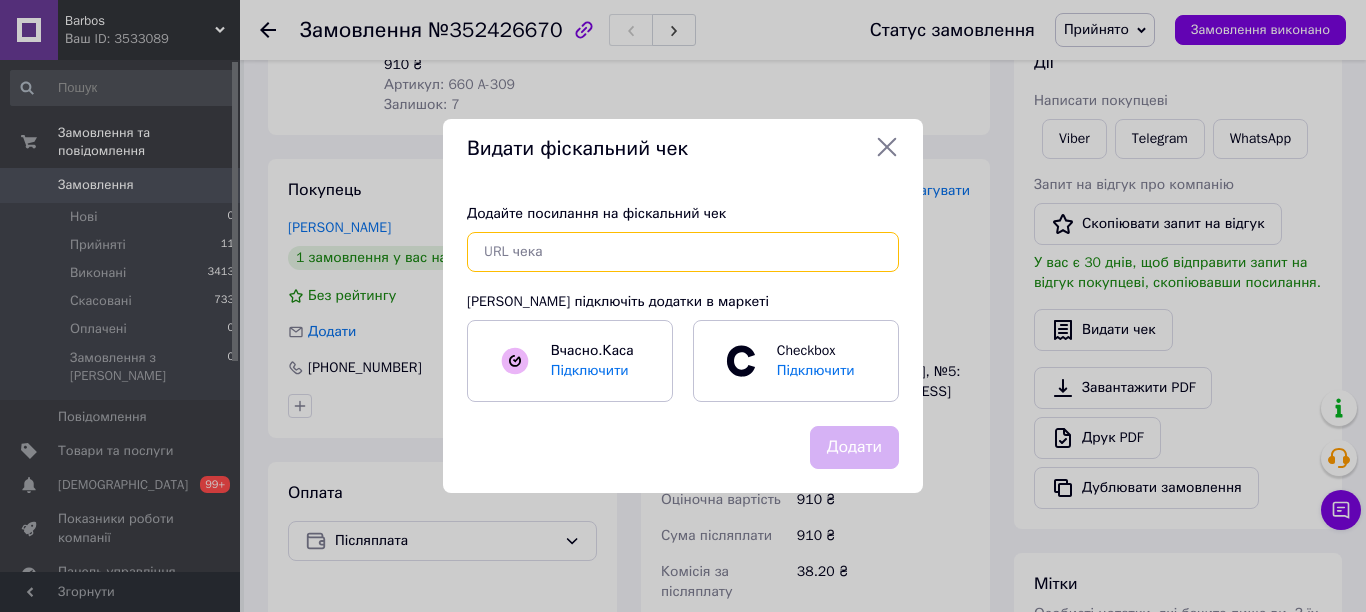 paste on "https://cabinet.tax.gov.ua/cashregs/check?id=cq6gkB-Dt1U&date=20250713&time=1049&fn=4000974127&sm=910.00#6ec90c28caa207402c23a66413eef5c931c3f7b21ba4f8cba5cc74387cad6203,13072025104930,cq6gkB-Dt1U,910.00,4000974127" 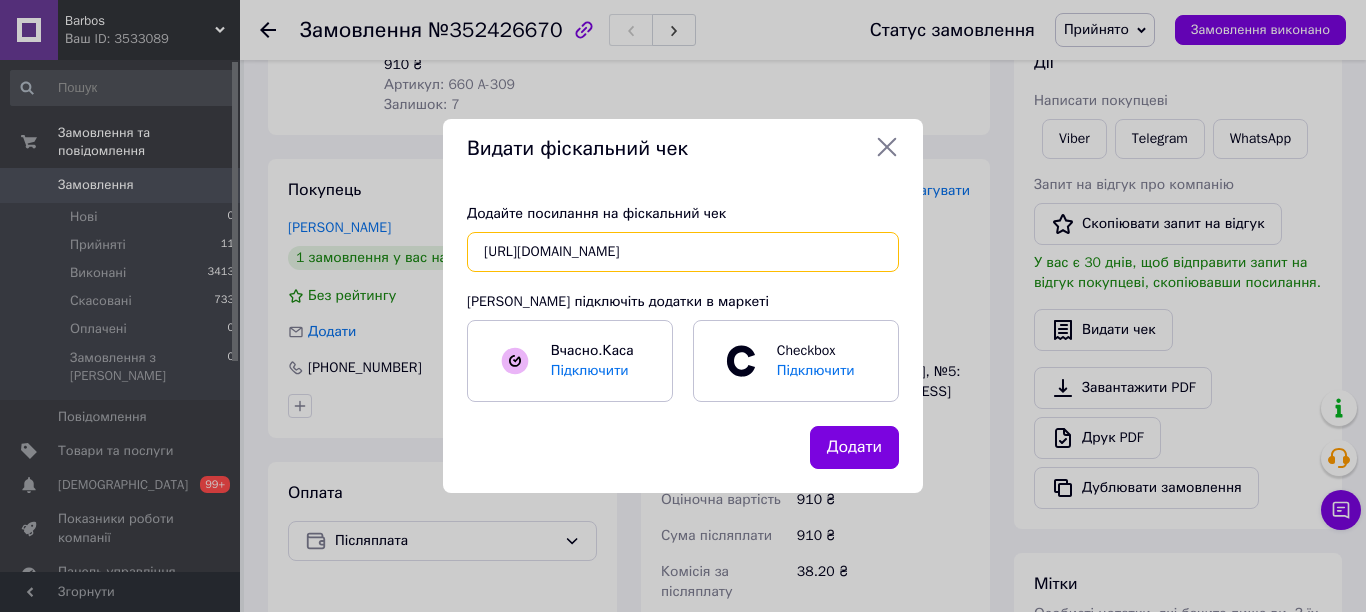 scroll, scrollTop: 0, scrollLeft: 1129, axis: horizontal 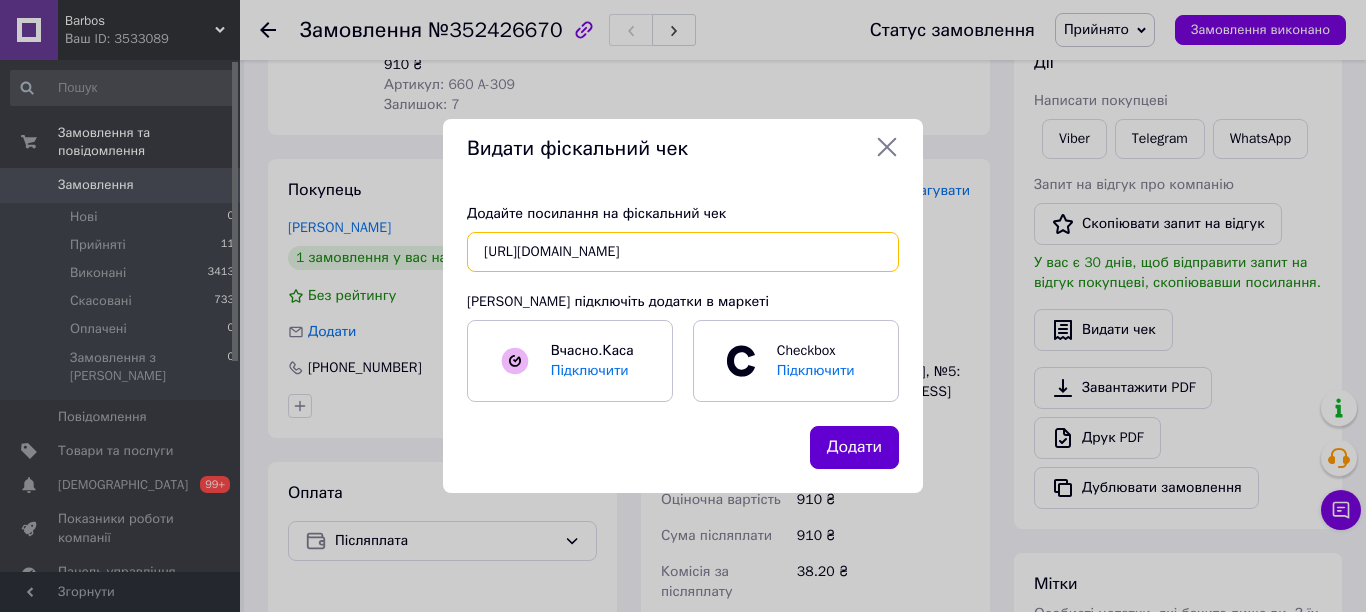 type on "https://cabinet.tax.gov.ua/cashregs/check?id=cq6gkB-Dt1U&date=20250713&time=1049&fn=4000974127&sm=910.00#6ec90c28caa207402c23a66413eef5c931c3f7b21ba4f8cba5cc74387cad6203,13072025104930,cq6gkB-Dt1U,910.00,4000974127" 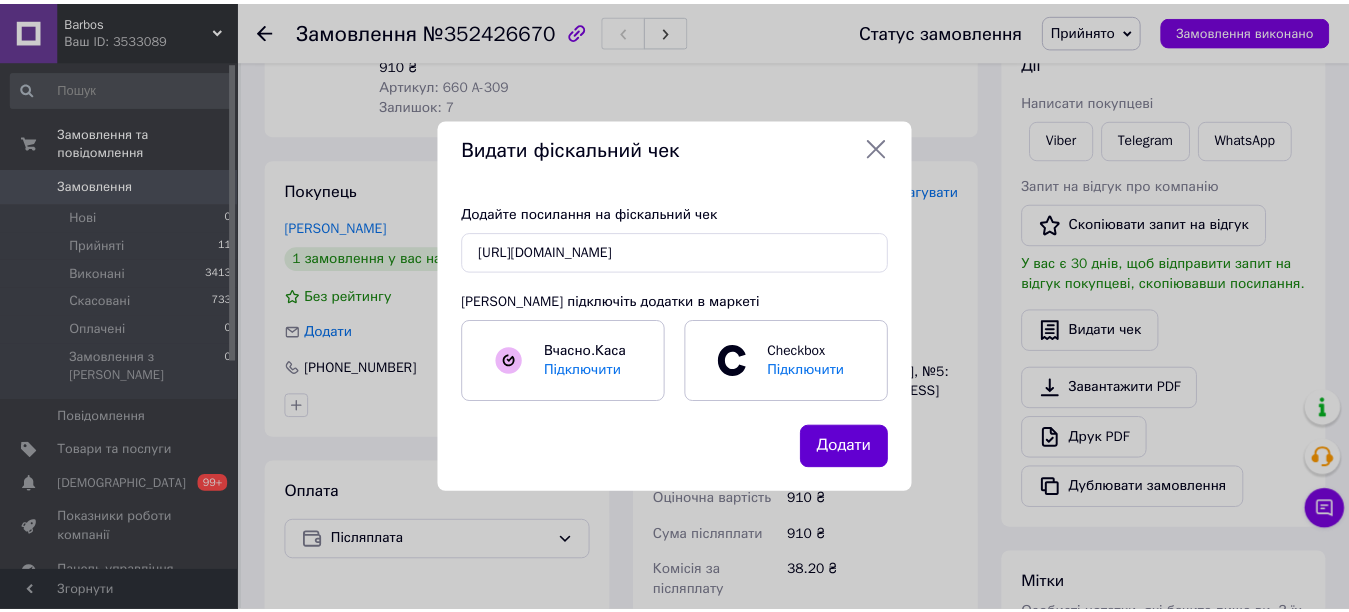 scroll, scrollTop: 0, scrollLeft: 0, axis: both 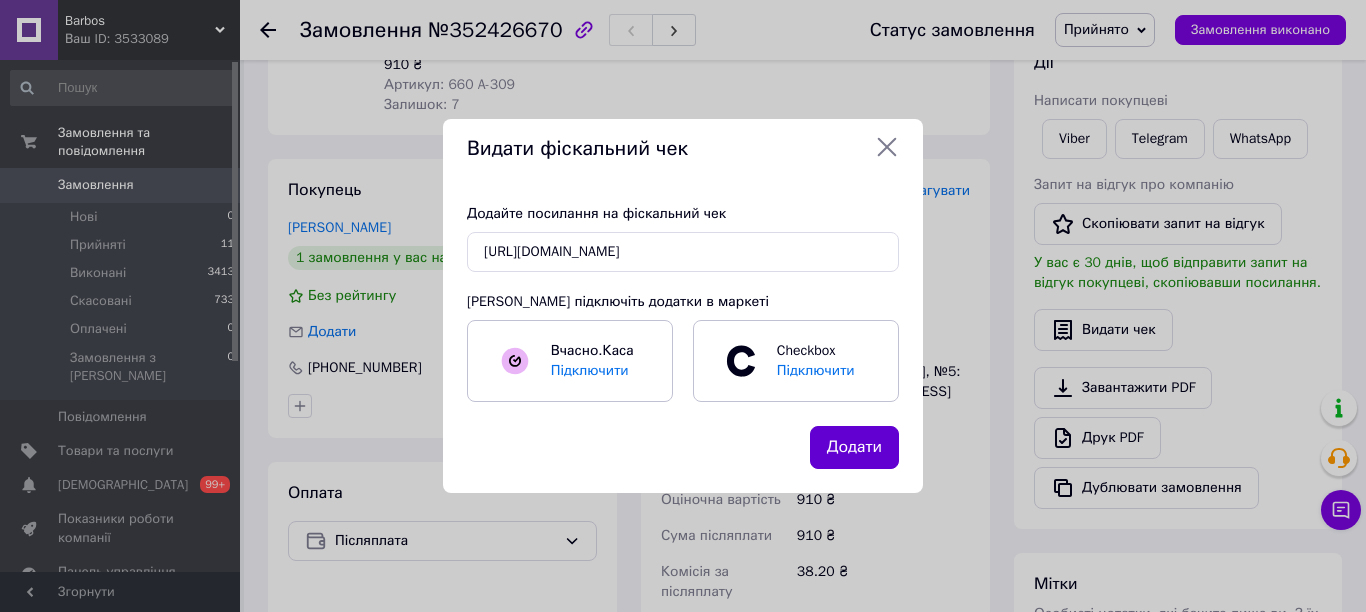 click on "Додати" at bounding box center [854, 447] 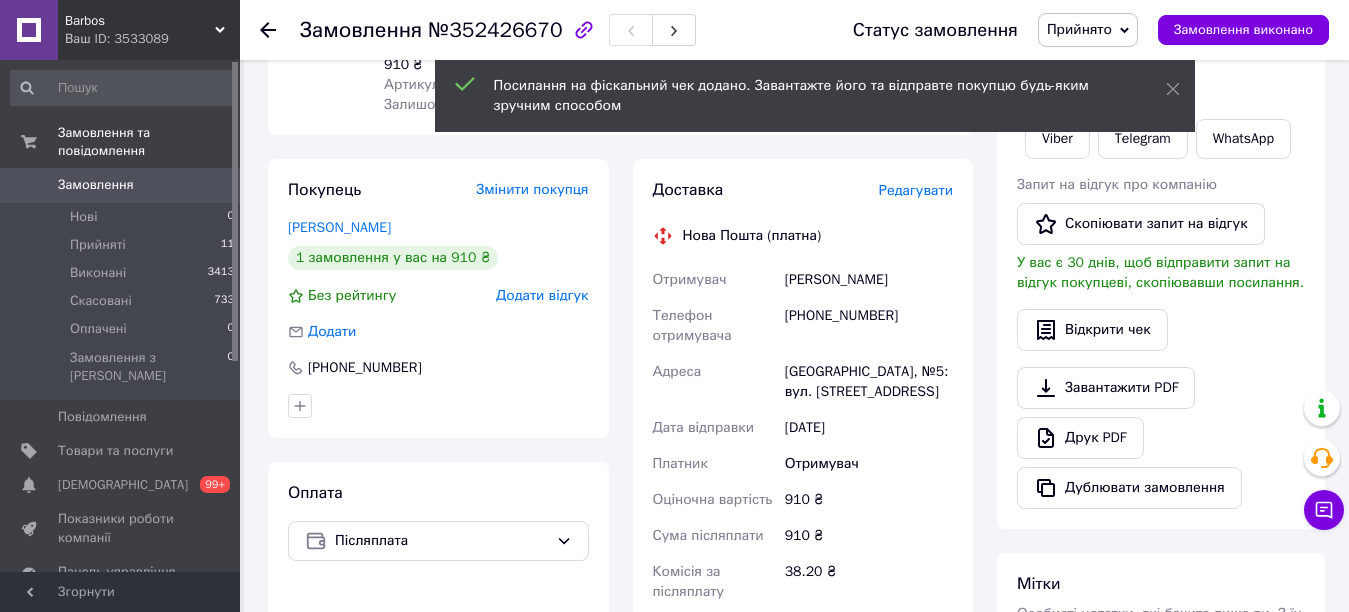 scroll, scrollTop: 0, scrollLeft: 0, axis: both 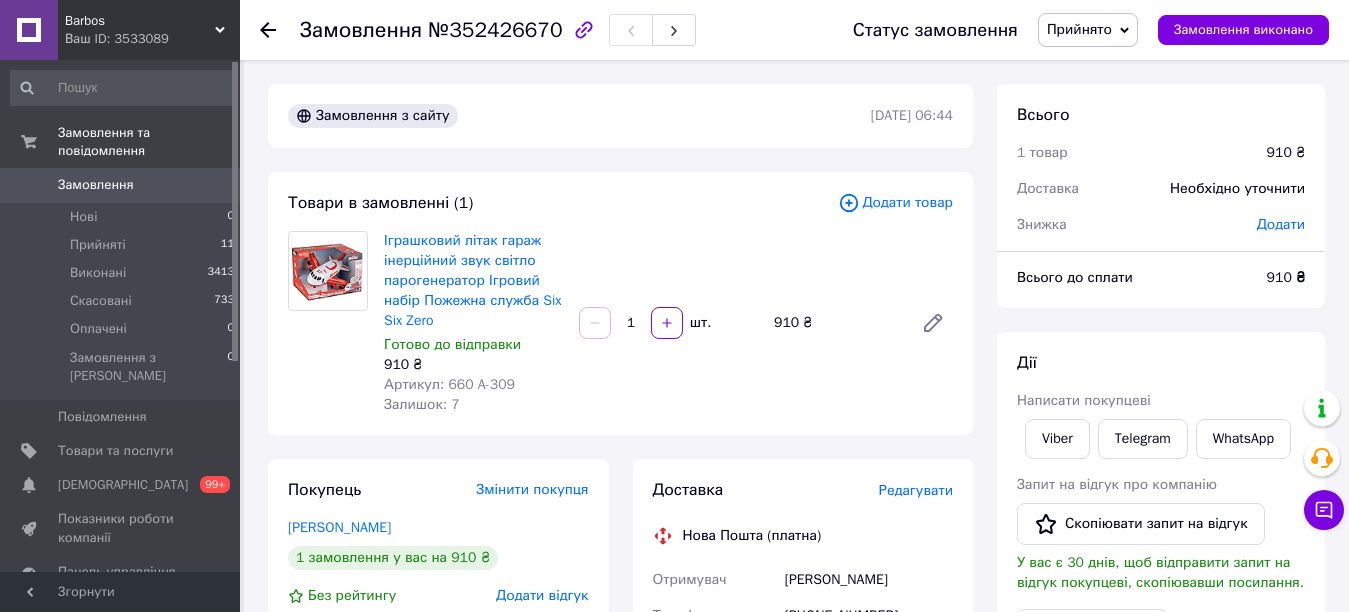 click at bounding box center (280, 30) 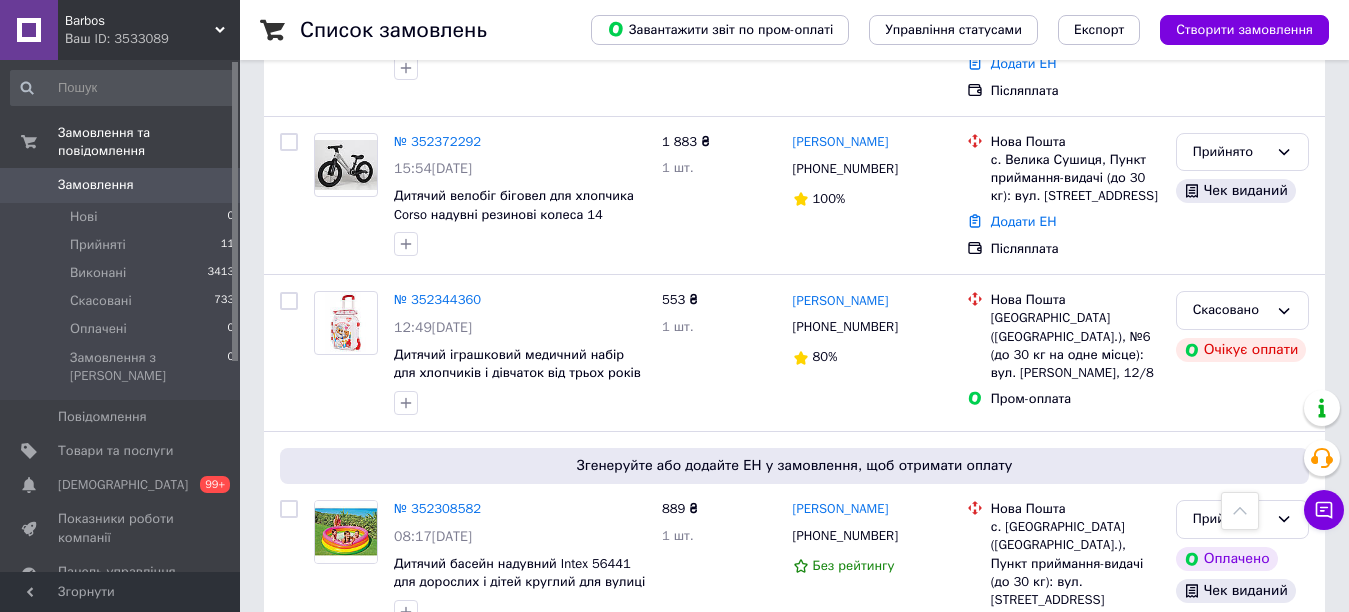 scroll, scrollTop: 1400, scrollLeft: 0, axis: vertical 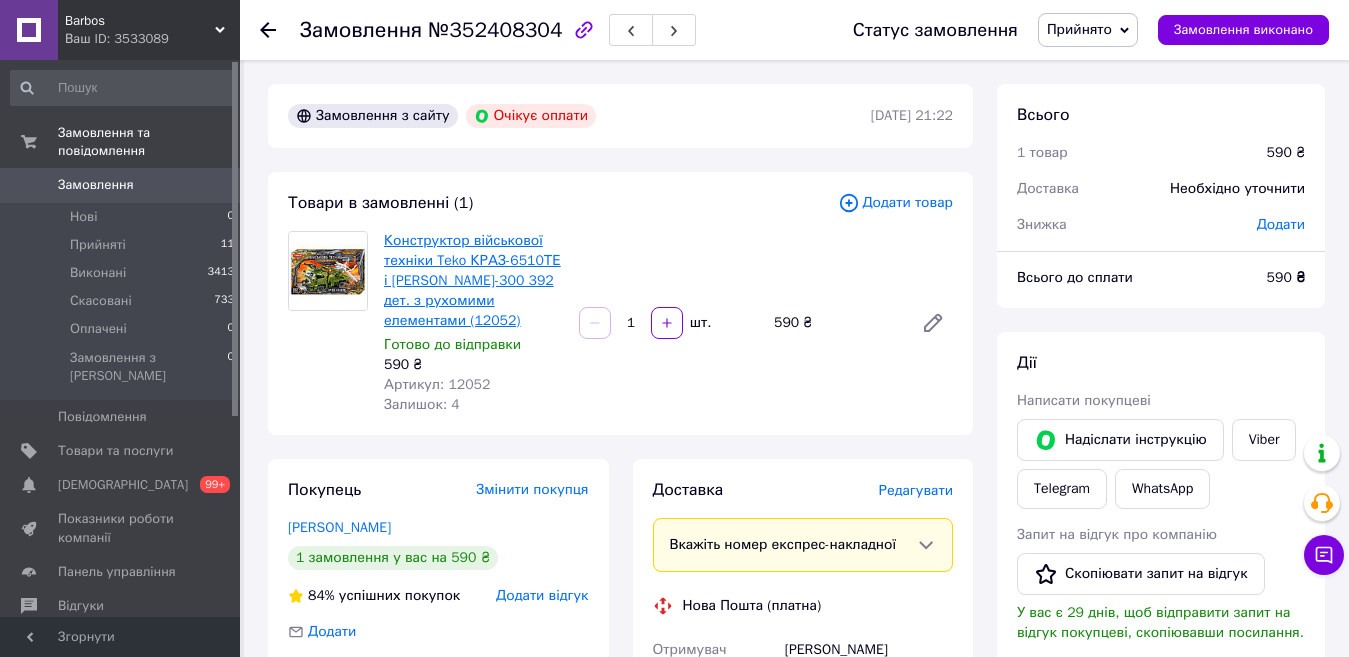 click on "Конструктор військової техніки Teko КРАЗ-6510ТЕ і СОКІЛ-300 392 дет. з рухомими елементами (12052)" at bounding box center (472, 280) 